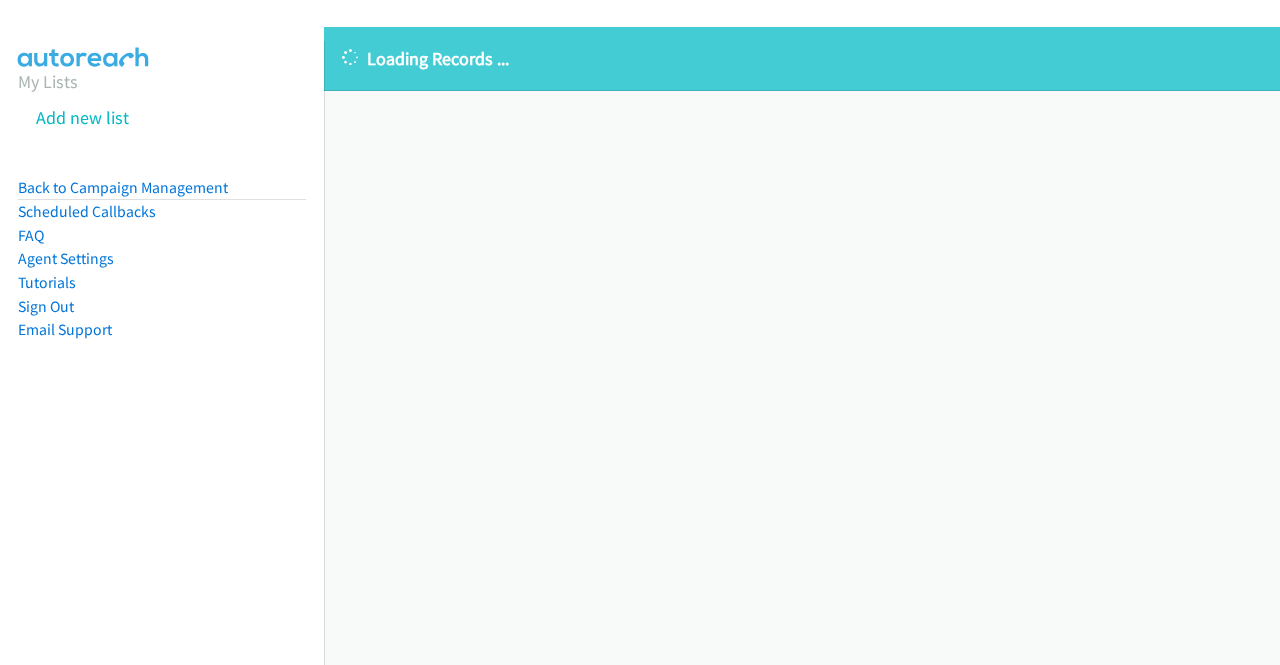 scroll, scrollTop: 0, scrollLeft: 0, axis: both 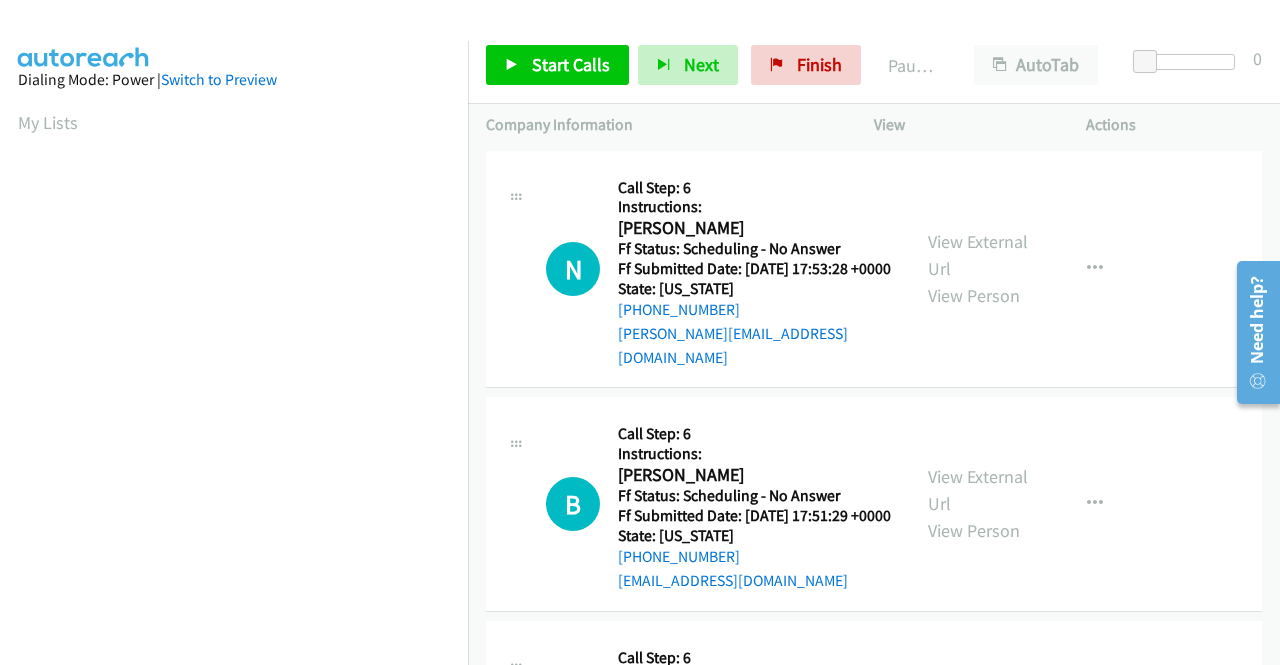 click on "B
Callback Scheduled
Call Step: 6
Instructions:
[PERSON_NAME]
America/New_York
Ff Status: Scheduling - No Answer
Ff Submitted Date: [DATE] 17:51:29 +0000
State: [US_STATE]
[PHONE_NUMBER]
[EMAIL_ADDRESS][DOMAIN_NAME]
Call was successful?
View External Url
View Person
View External Url
Email
Schedule/Manage Callback
Skip Call
Add to do not call list" at bounding box center (874, 504) 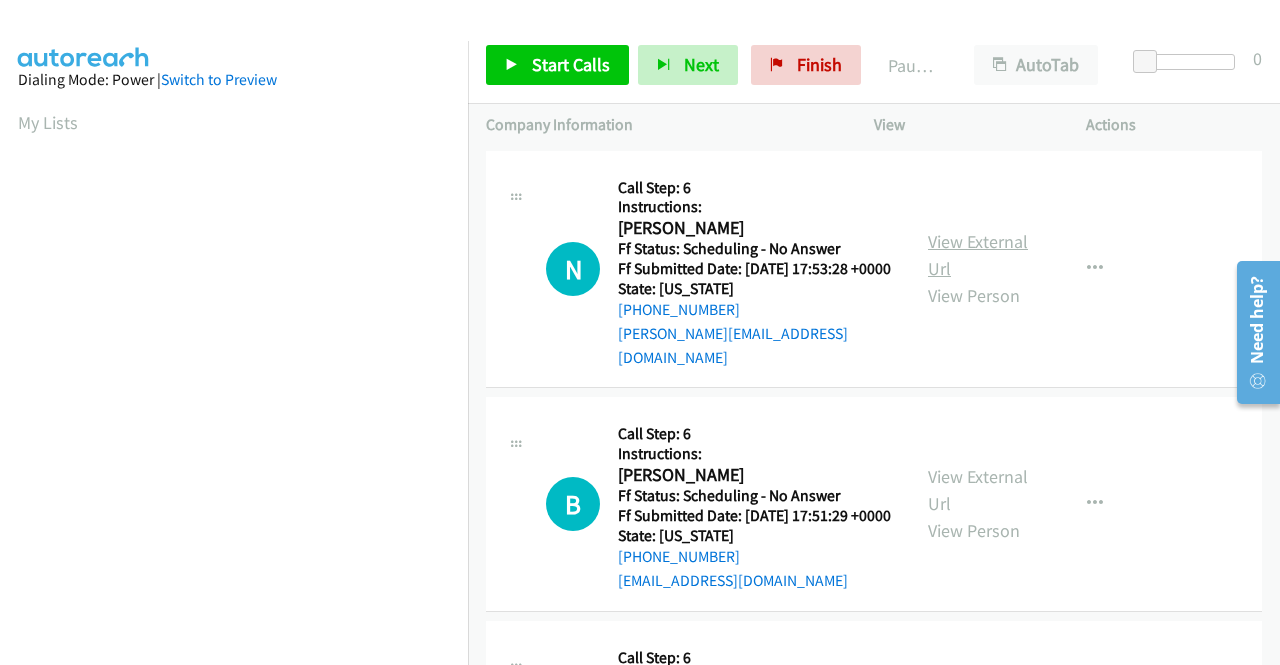click on "View External Url" at bounding box center (978, 255) 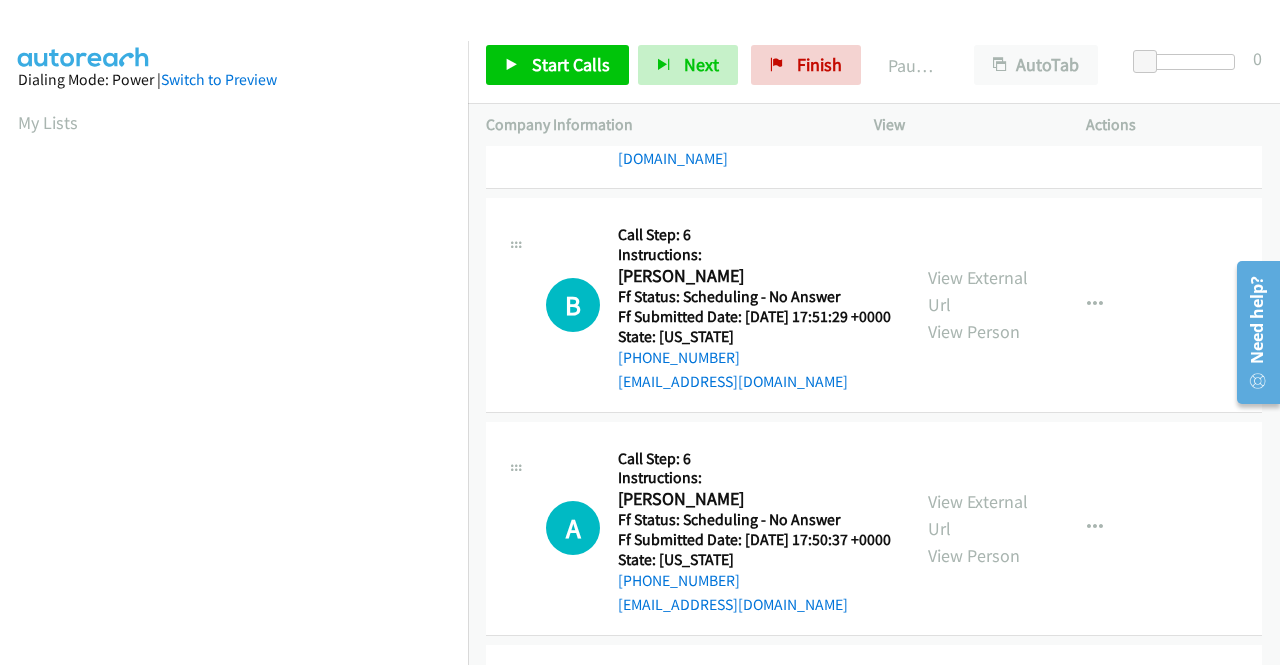 scroll, scrollTop: 200, scrollLeft: 0, axis: vertical 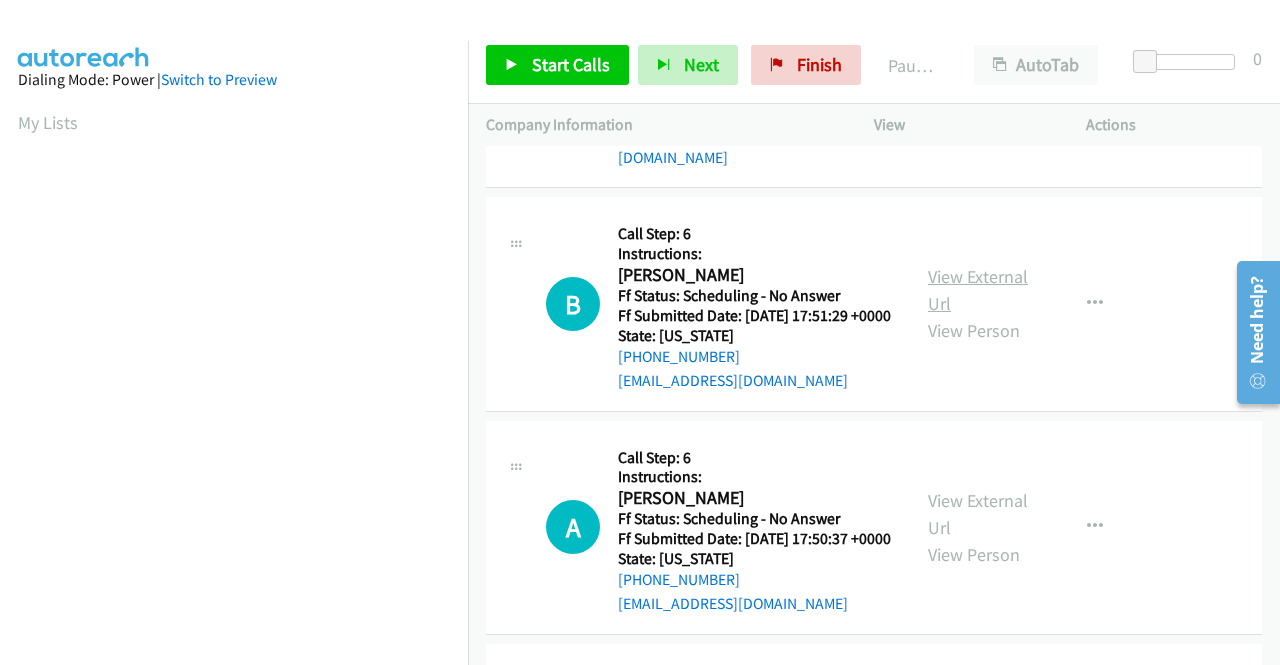 click on "View External Url" at bounding box center [978, 290] 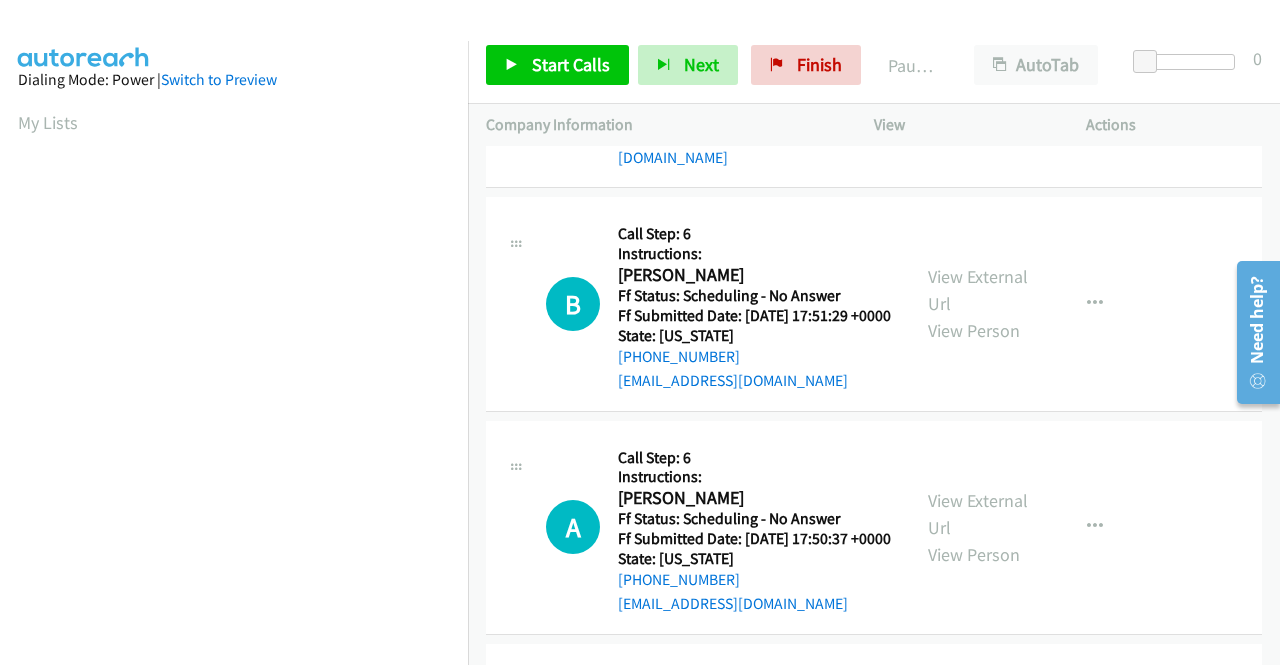 scroll, scrollTop: 300, scrollLeft: 0, axis: vertical 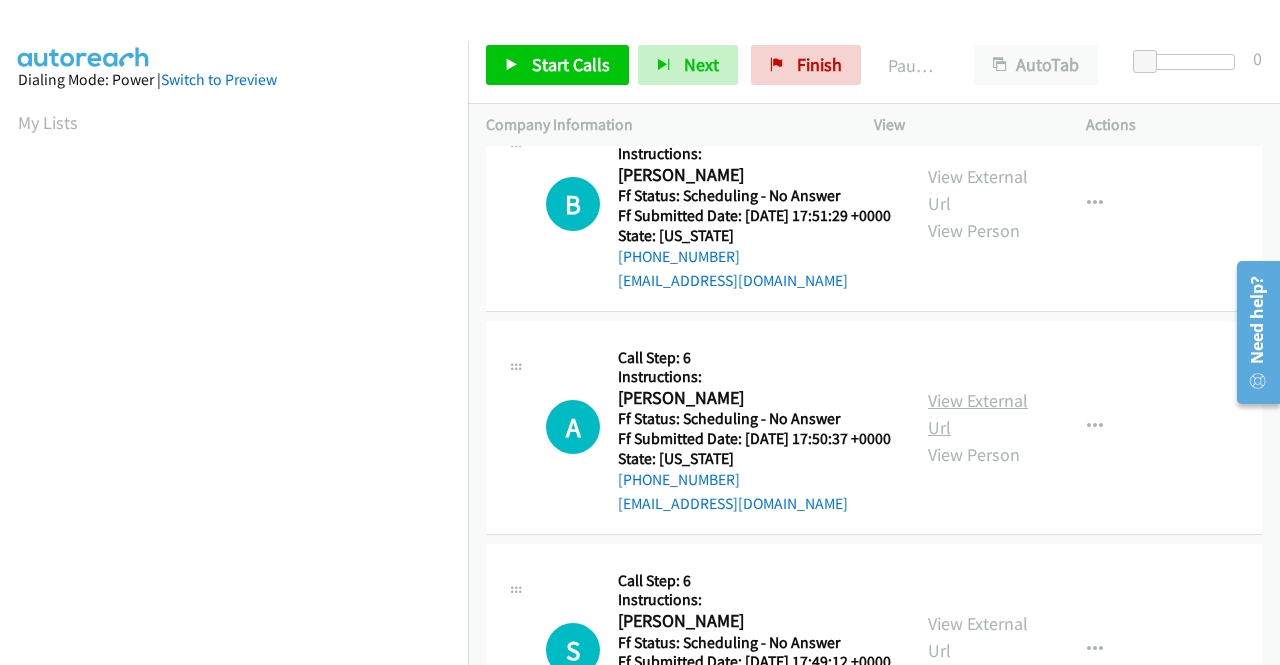 click on "View External Url" at bounding box center [978, 414] 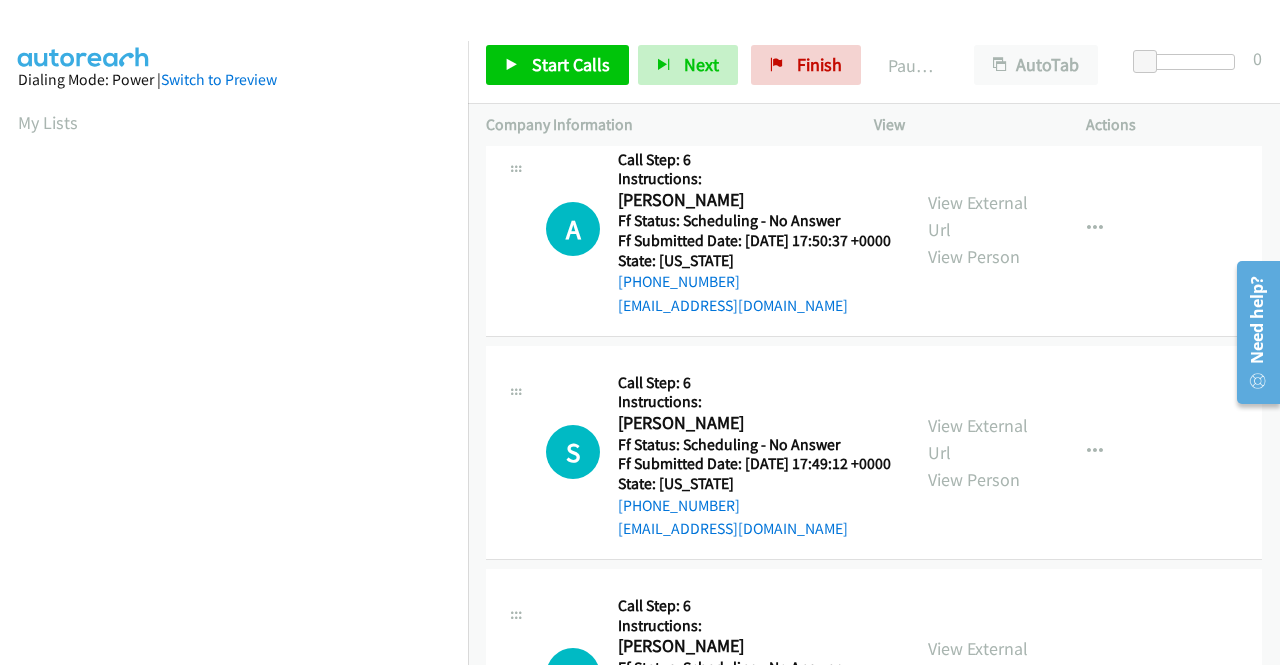 scroll, scrollTop: 500, scrollLeft: 0, axis: vertical 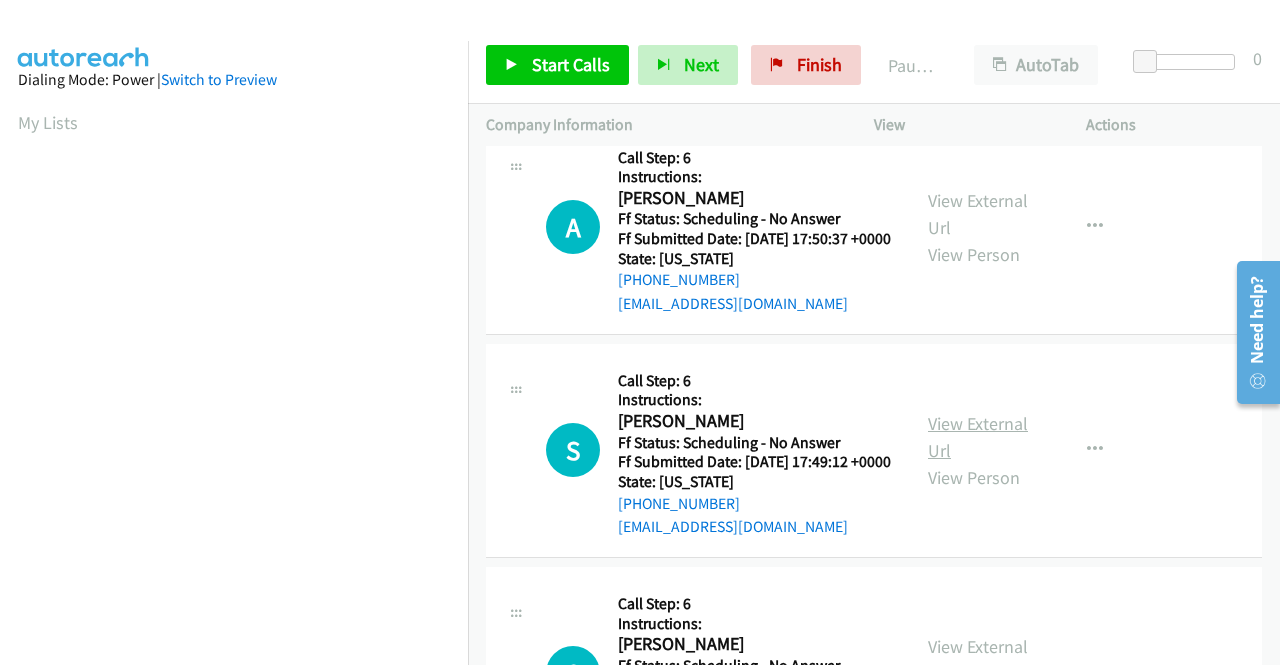 click on "View External Url" at bounding box center [978, 437] 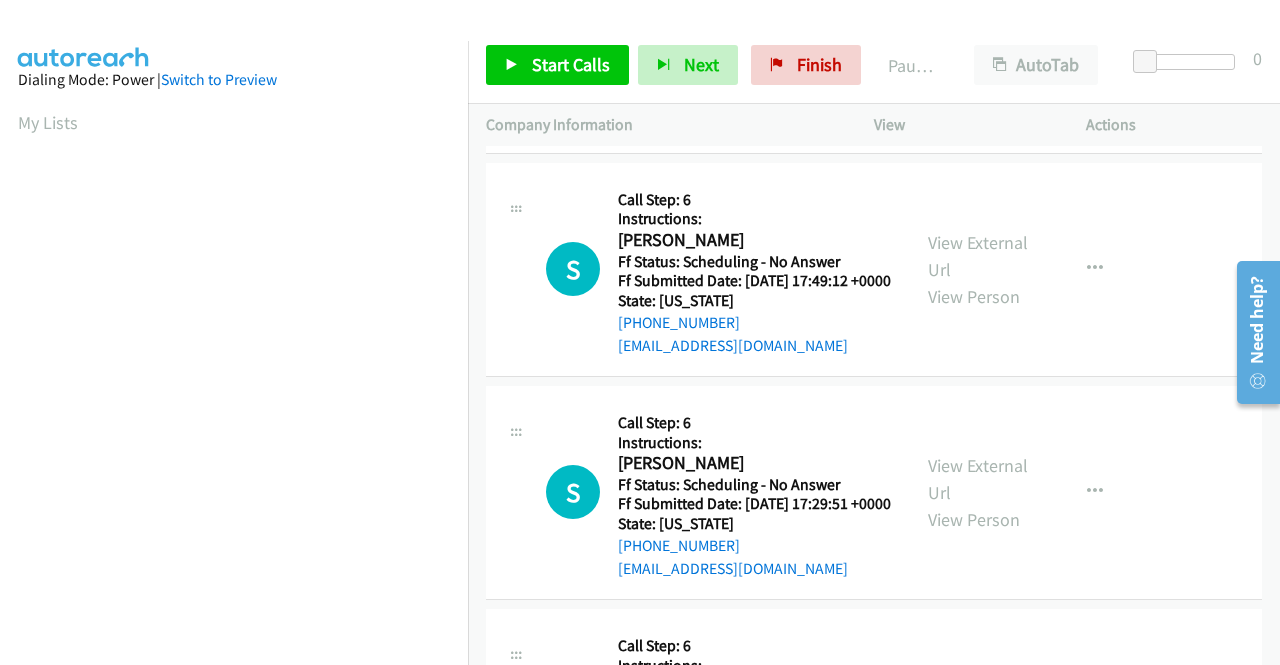 scroll, scrollTop: 700, scrollLeft: 0, axis: vertical 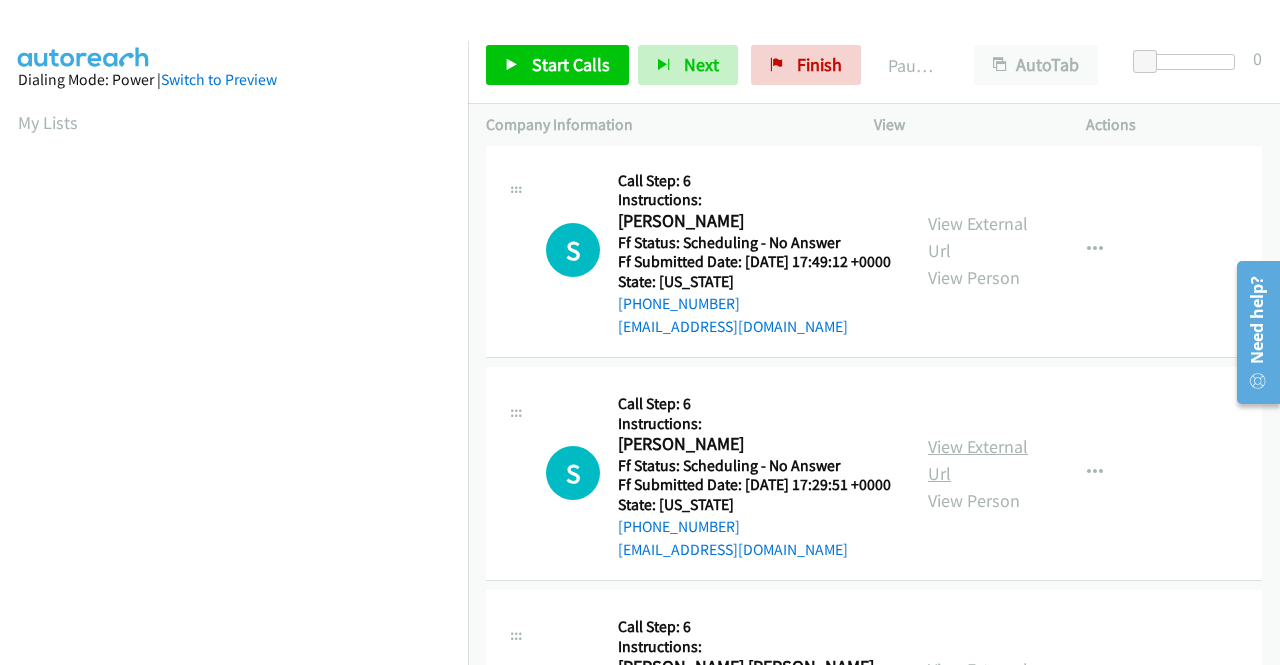click on "View External Url" at bounding box center (978, 460) 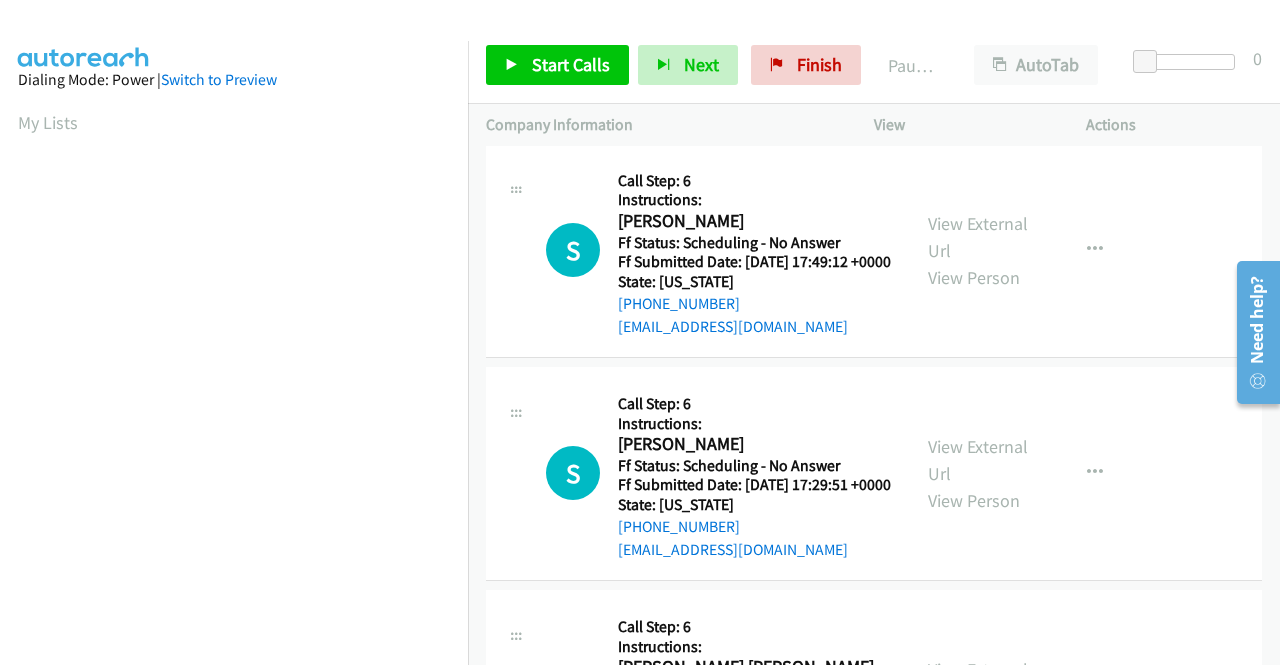 scroll, scrollTop: 900, scrollLeft: 0, axis: vertical 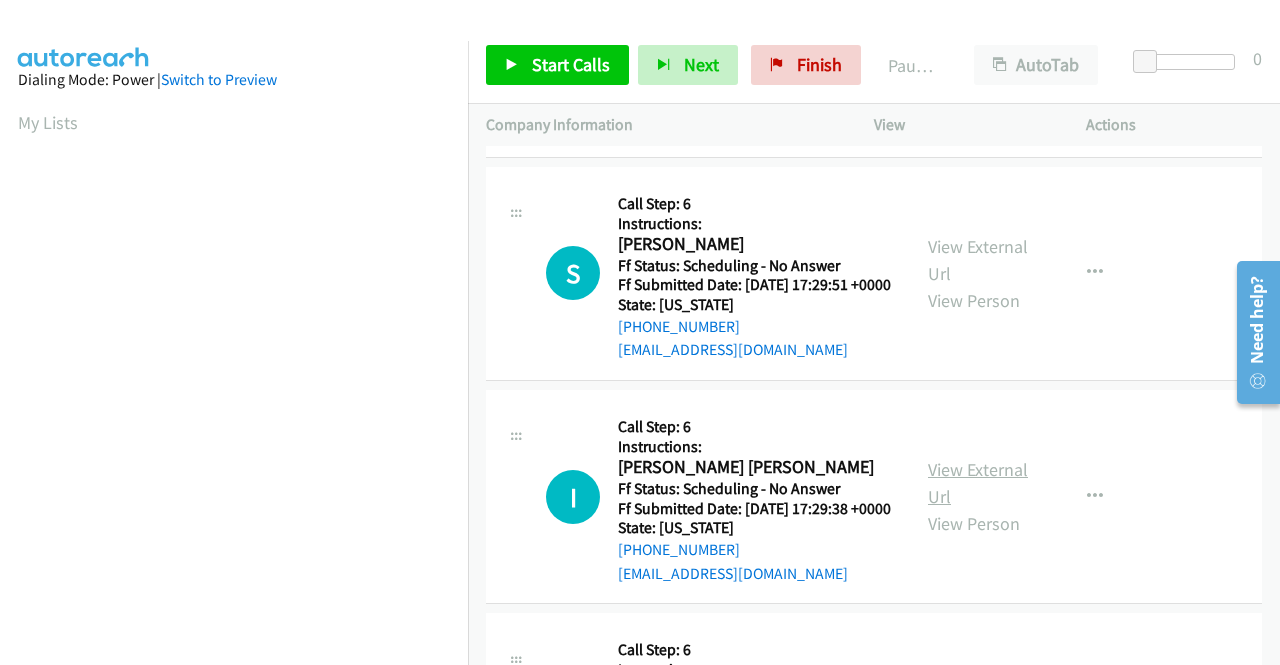 click on "View External Url" at bounding box center (978, 483) 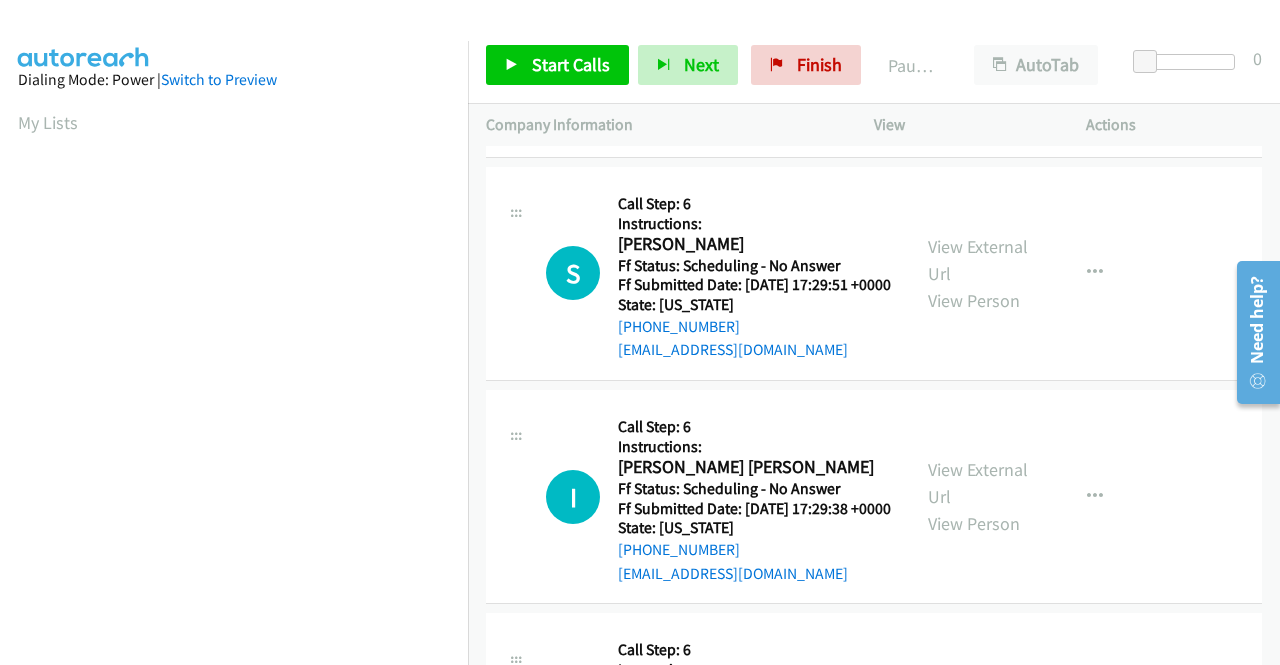scroll, scrollTop: 1100, scrollLeft: 0, axis: vertical 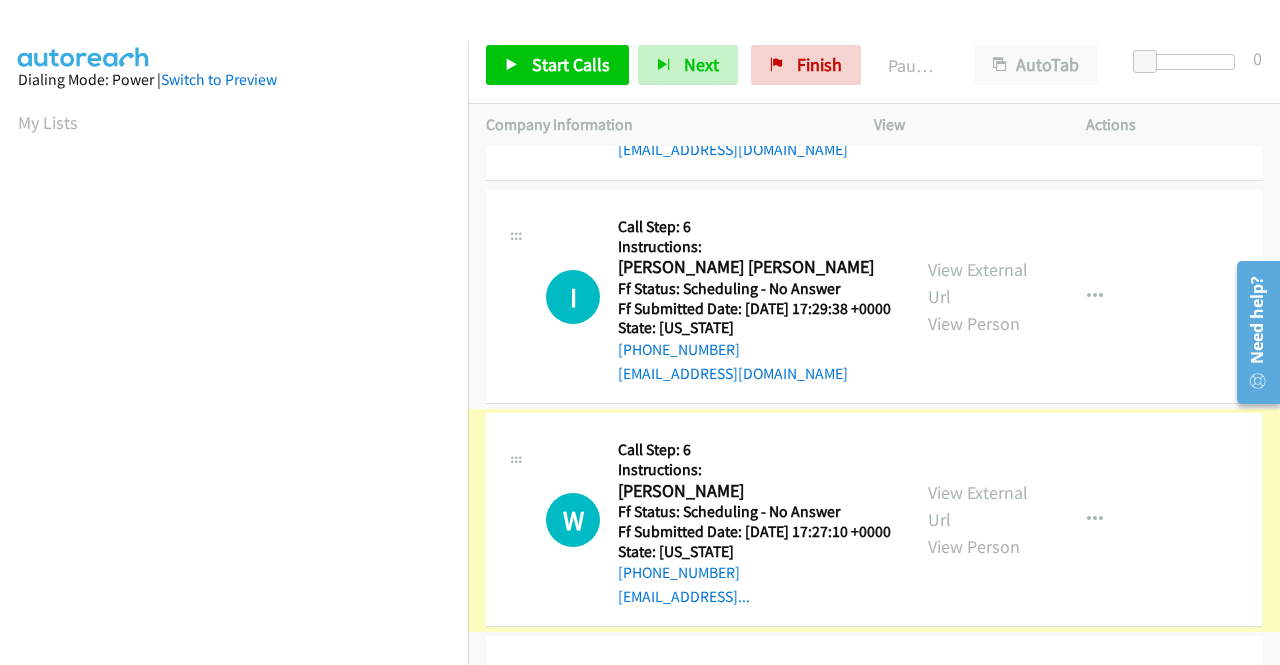 click on "View External Url" at bounding box center (978, 506) 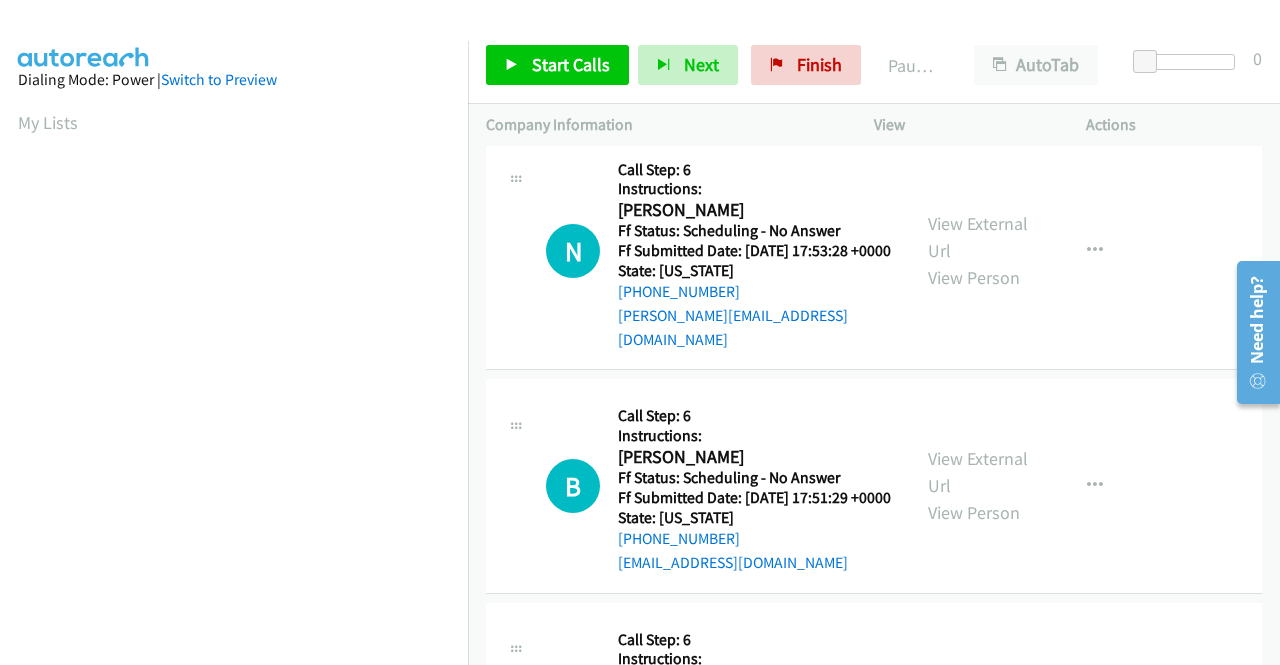 scroll, scrollTop: 0, scrollLeft: 0, axis: both 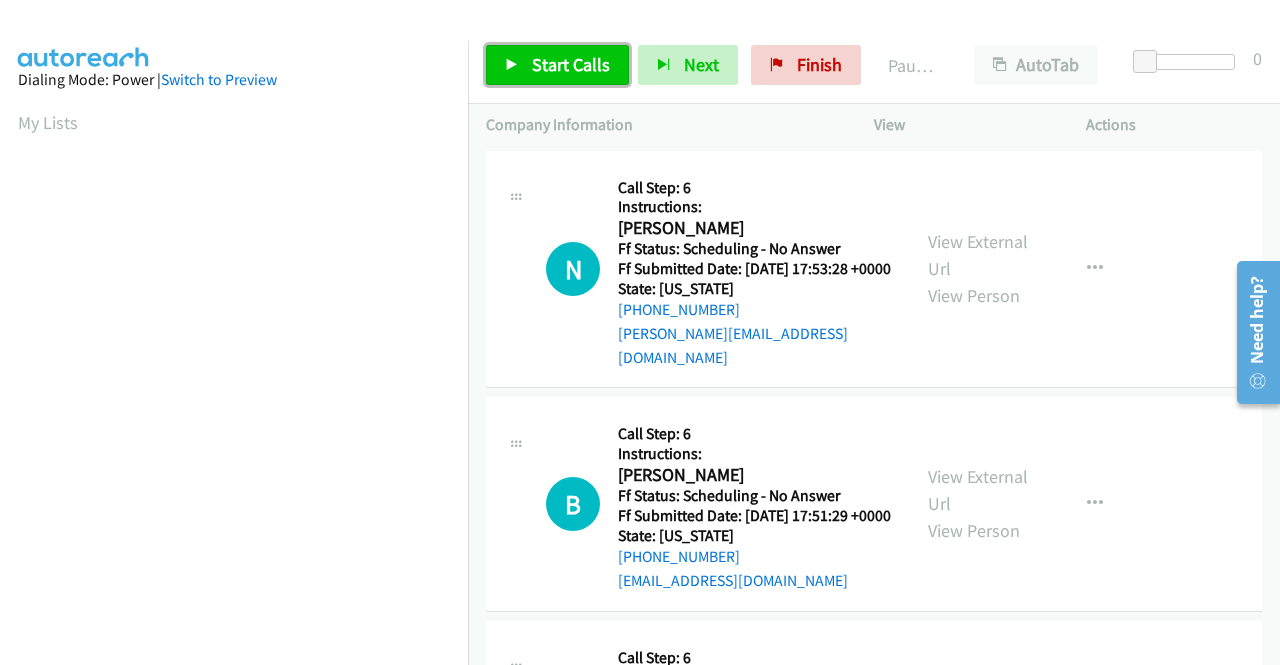 click on "Start Calls" at bounding box center (571, 64) 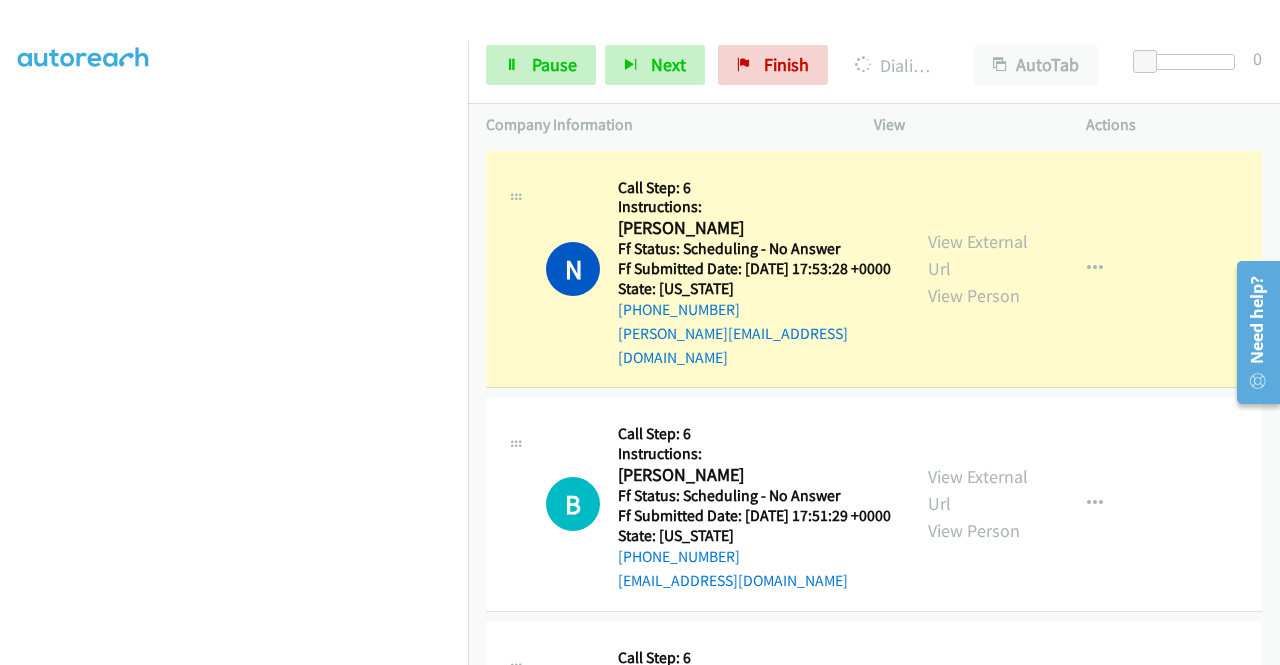 scroll, scrollTop: 456, scrollLeft: 0, axis: vertical 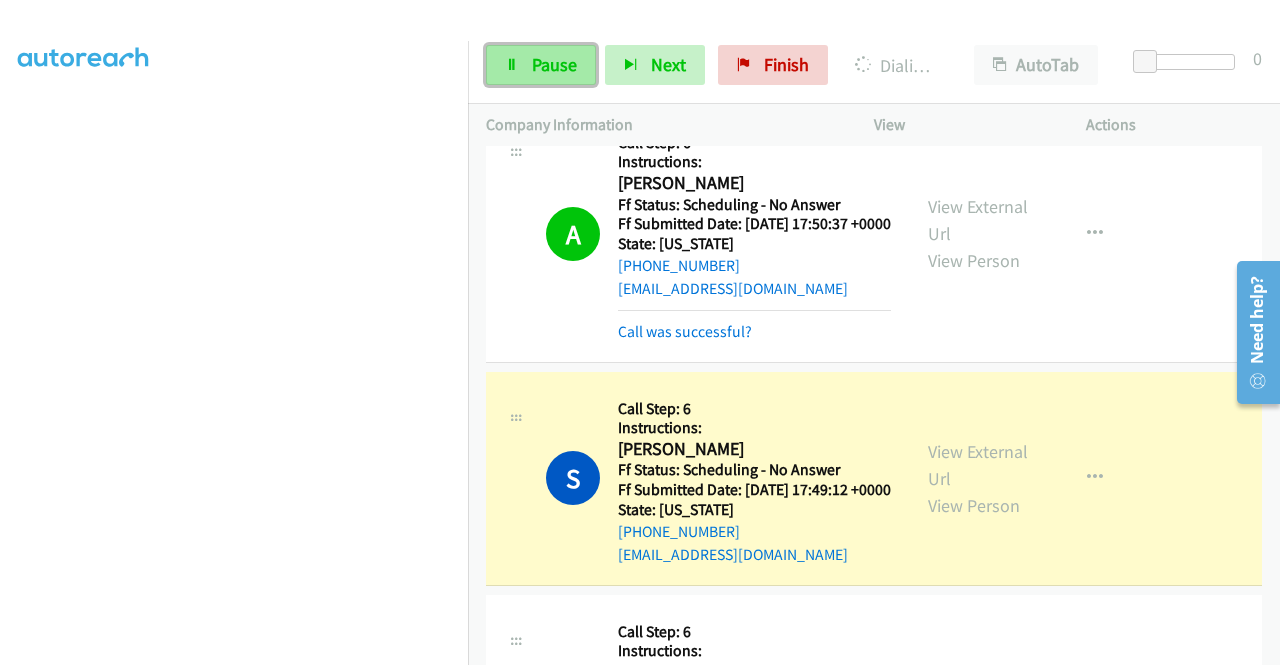 click on "Pause" at bounding box center (554, 64) 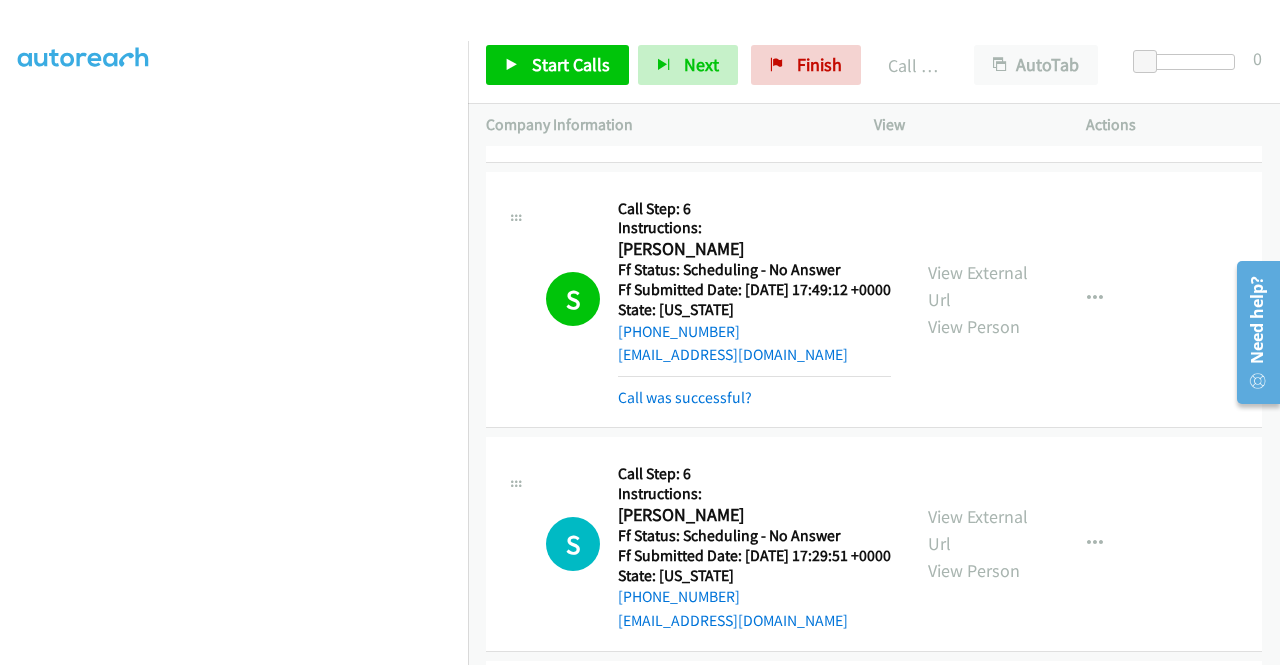 scroll, scrollTop: 1000, scrollLeft: 0, axis: vertical 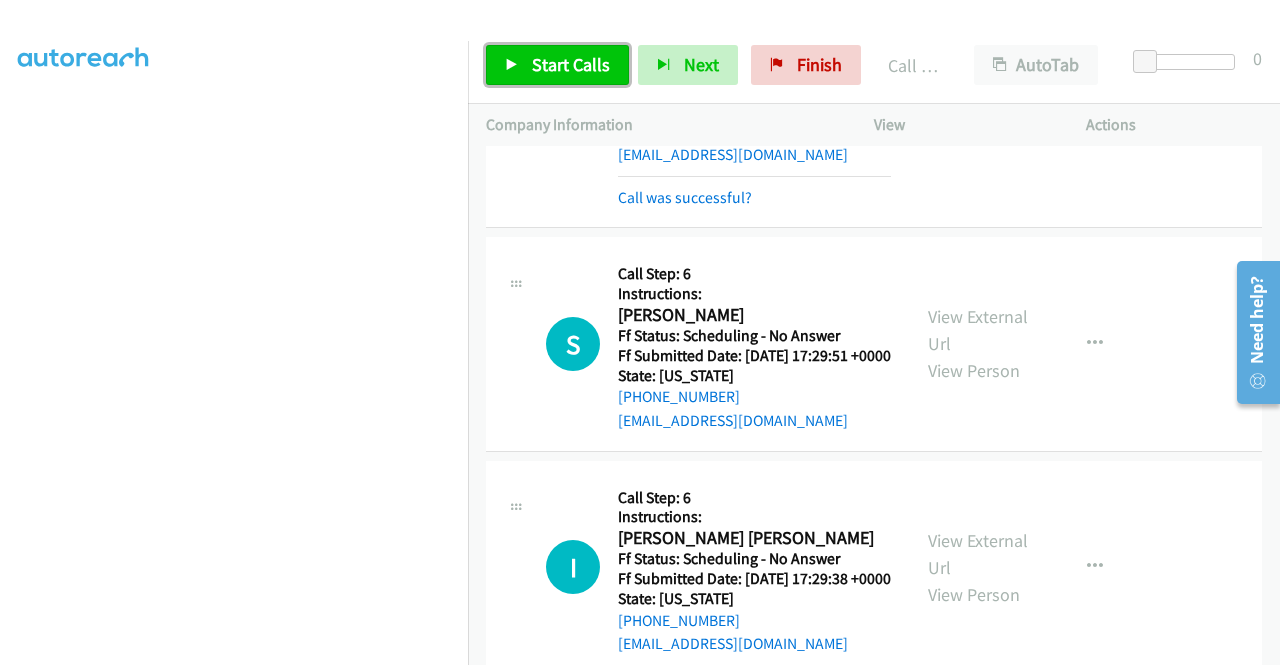 click on "Start Calls" at bounding box center [571, 64] 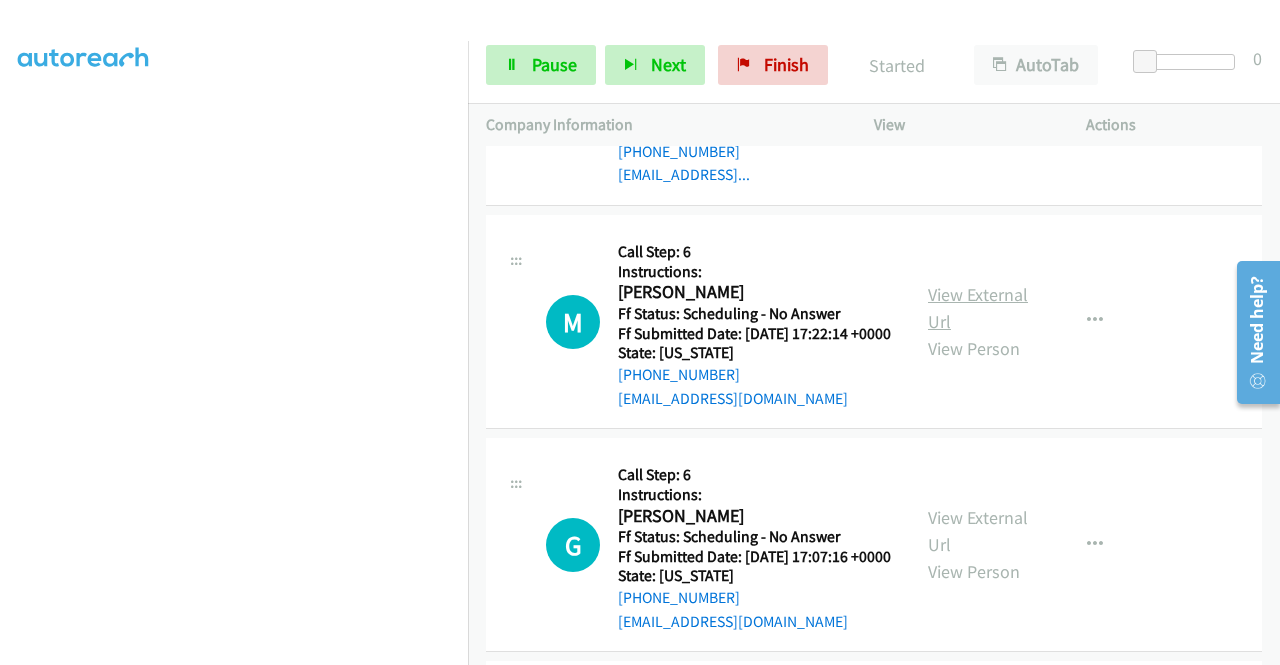 scroll, scrollTop: 1700, scrollLeft: 0, axis: vertical 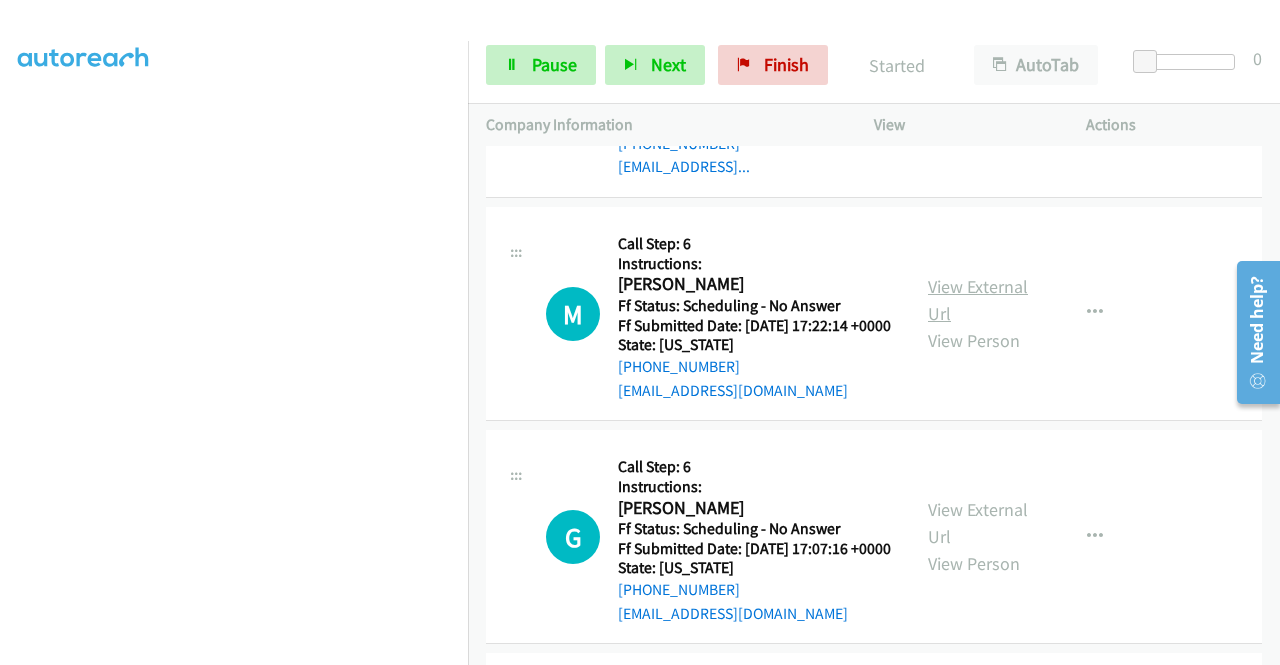 click on "View External Url" at bounding box center [978, 300] 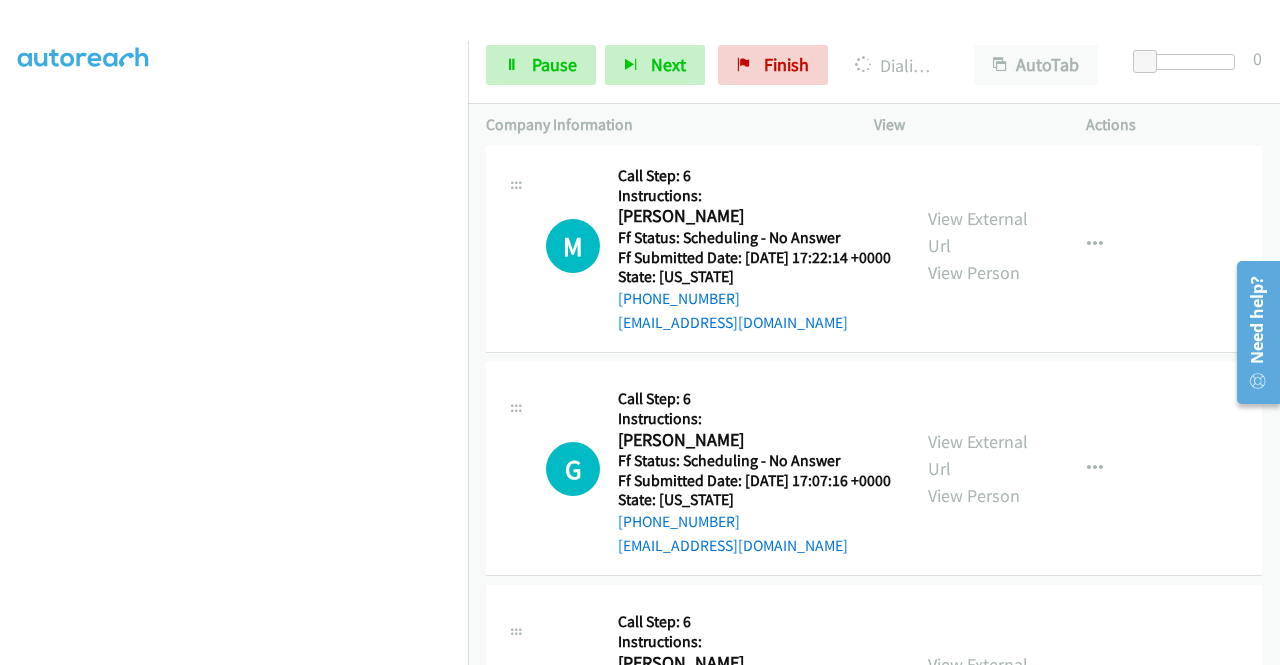 scroll, scrollTop: 1800, scrollLeft: 0, axis: vertical 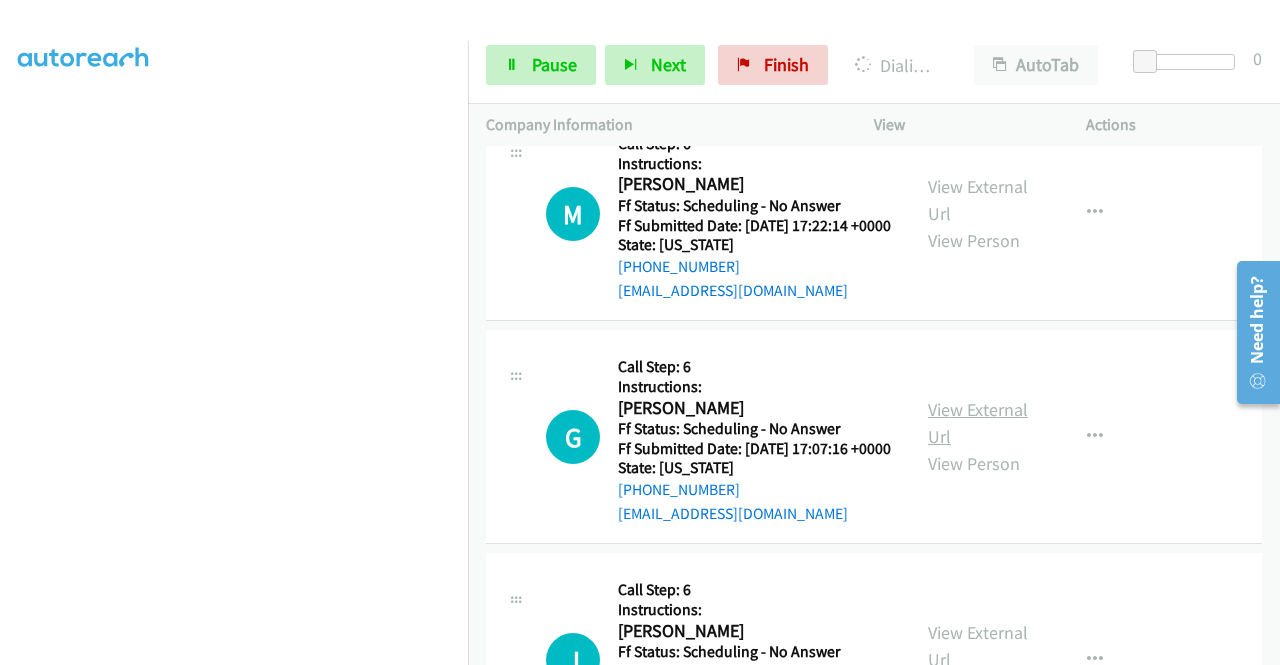 click on "View External Url" at bounding box center [978, 423] 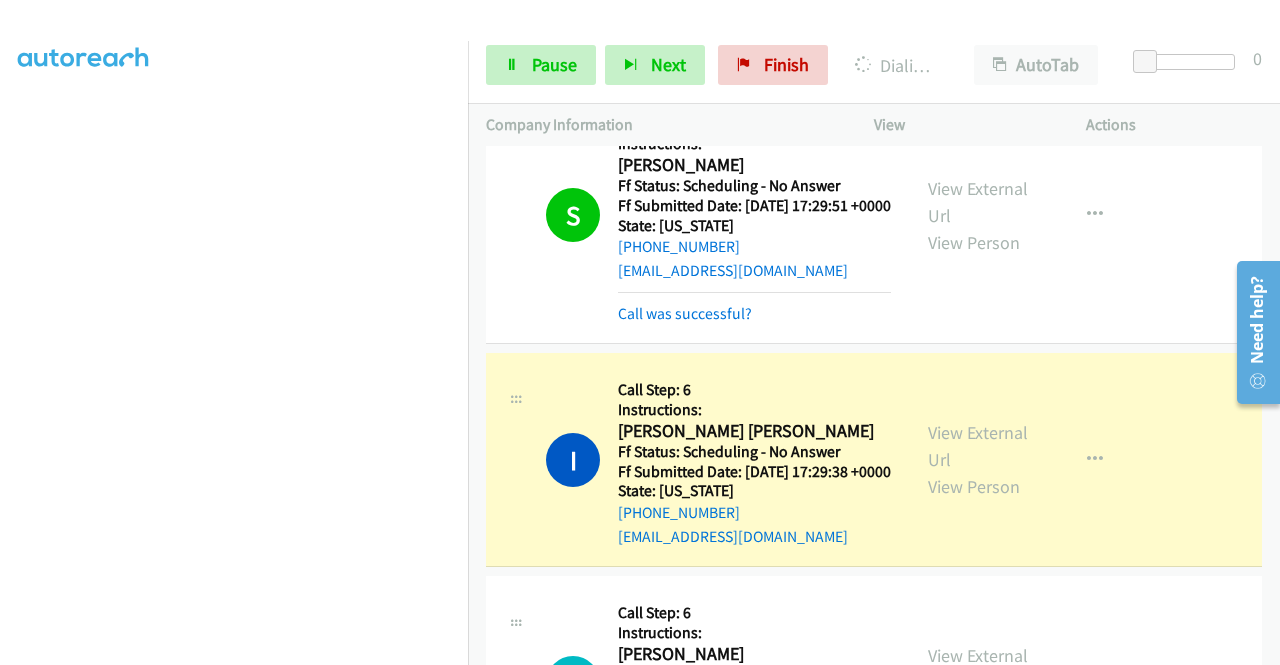 scroll, scrollTop: 1042, scrollLeft: 0, axis: vertical 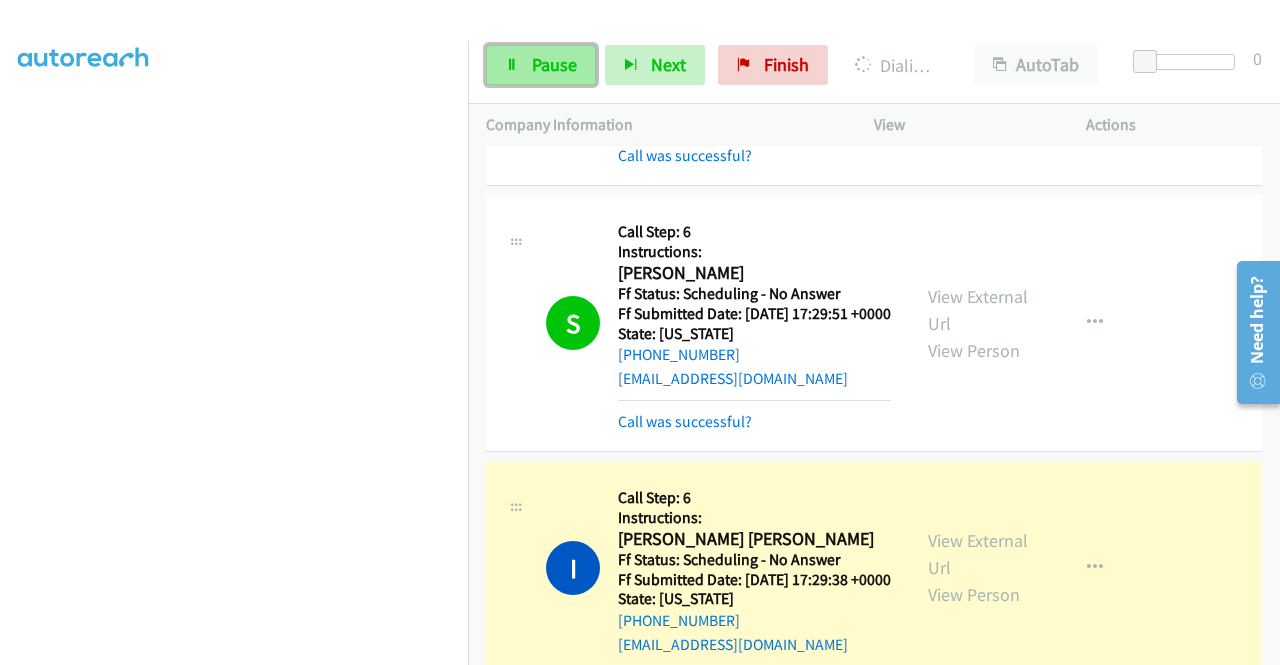 click on "Pause" at bounding box center [541, 65] 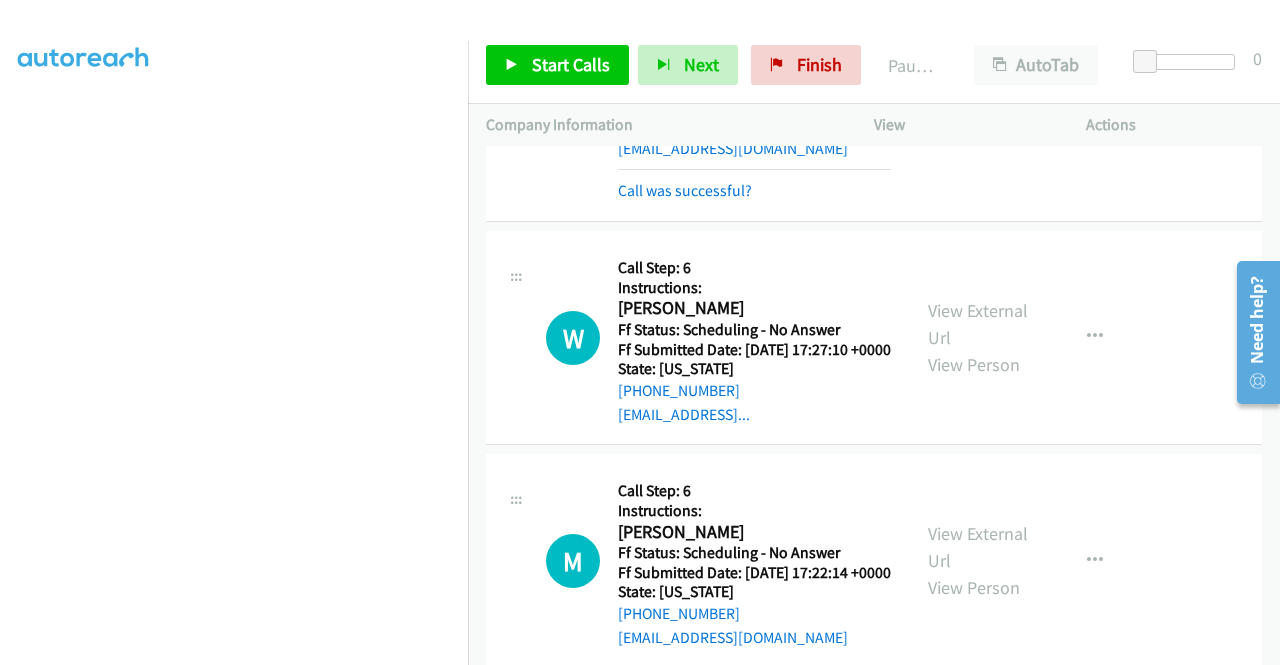 scroll, scrollTop: 1542, scrollLeft: 0, axis: vertical 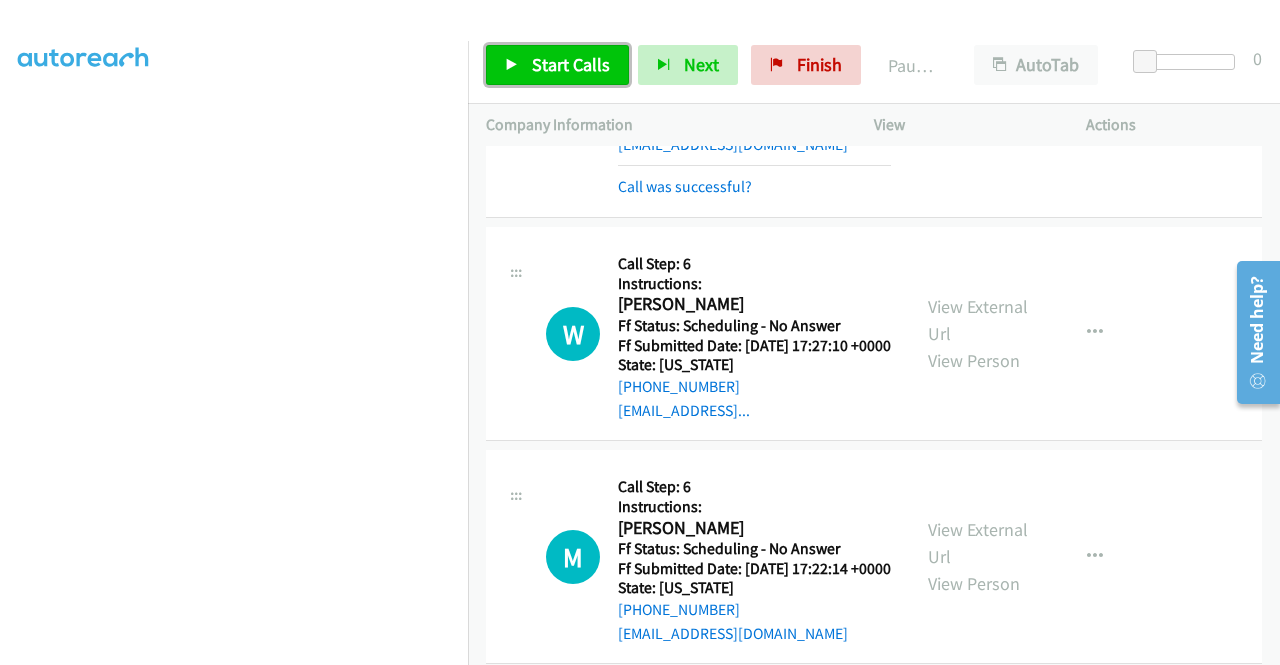 click on "Start Calls" at bounding box center [571, 64] 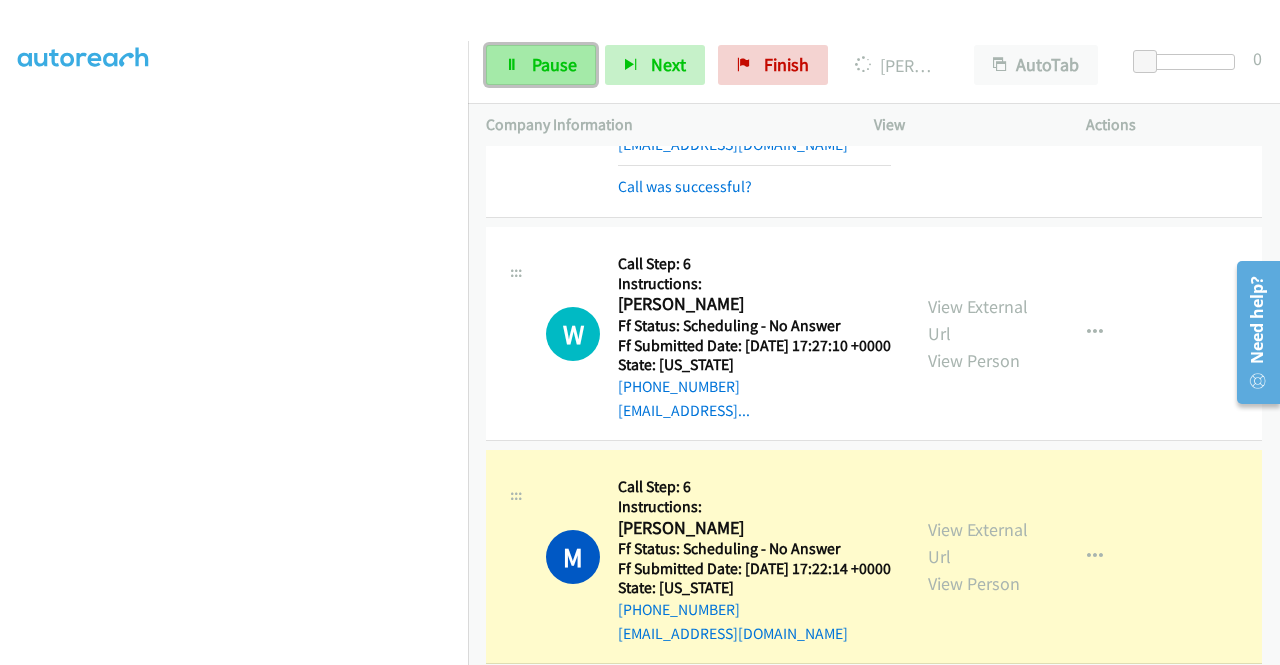 click on "Pause" at bounding box center (554, 64) 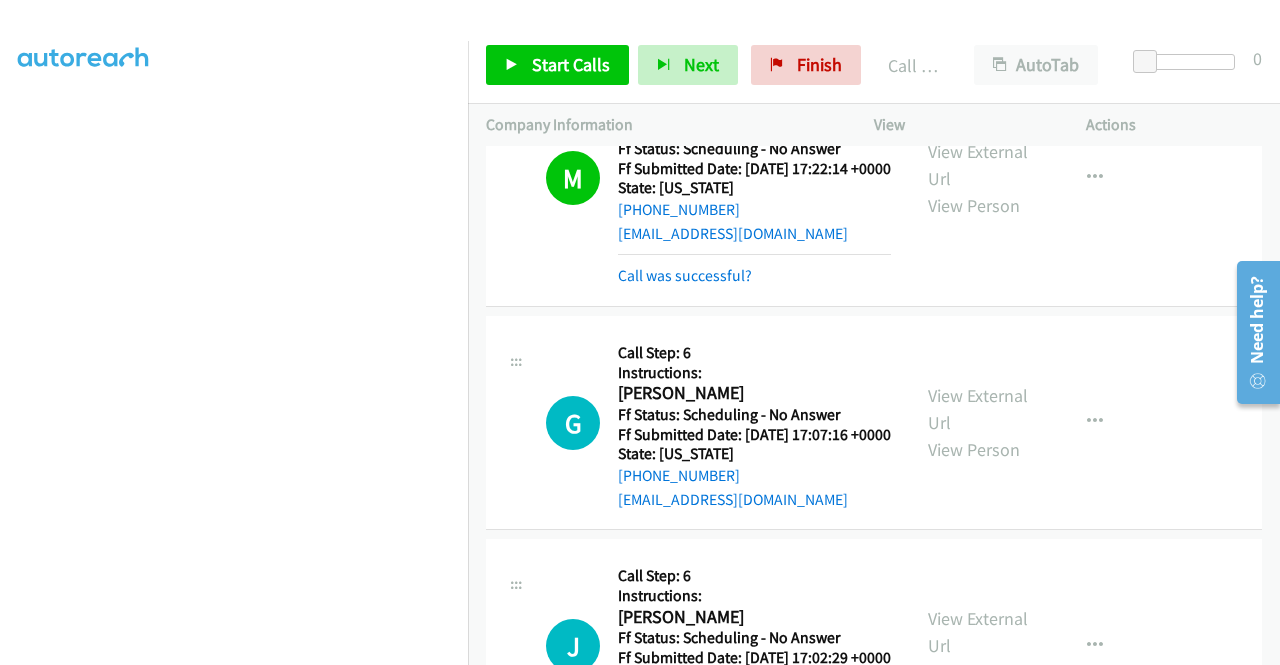 scroll, scrollTop: 1642, scrollLeft: 0, axis: vertical 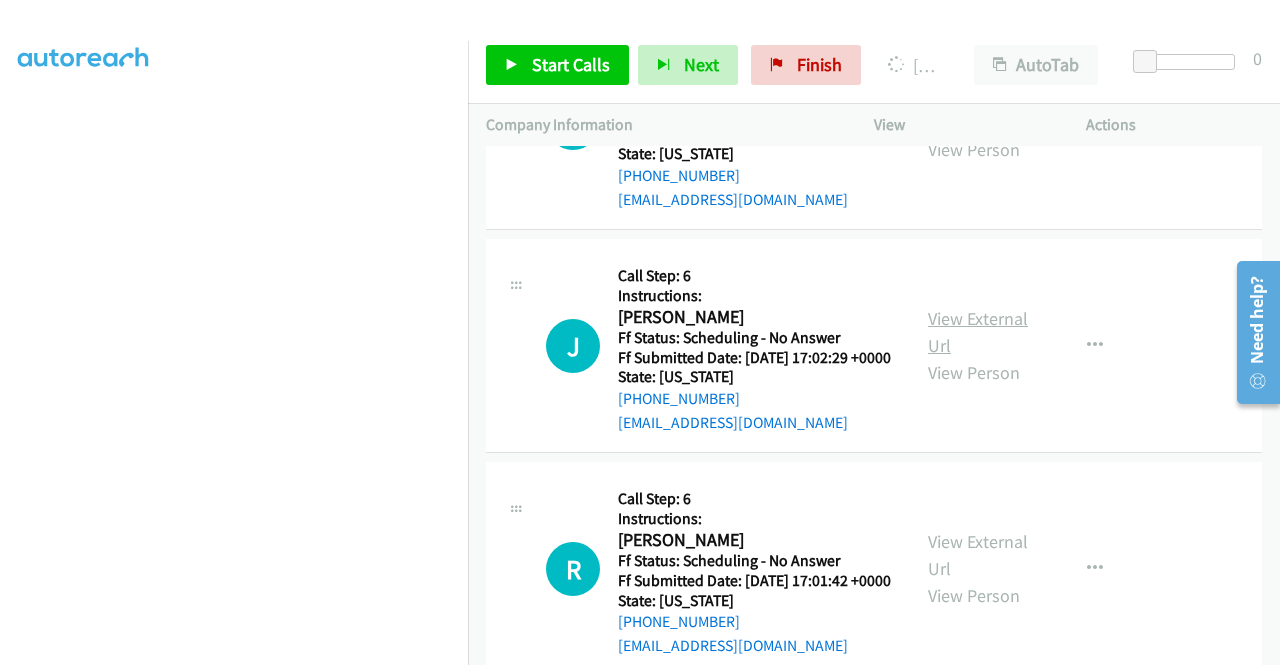 click on "View External Url" at bounding box center (978, 332) 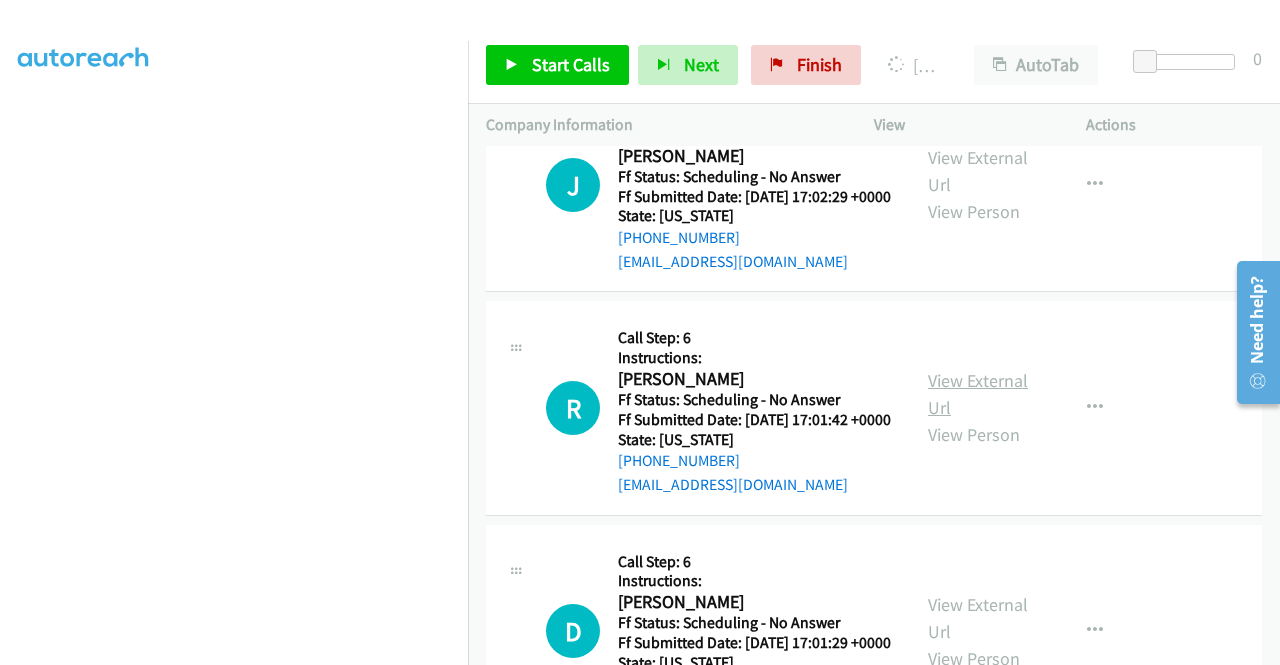 scroll, scrollTop: 2542, scrollLeft: 0, axis: vertical 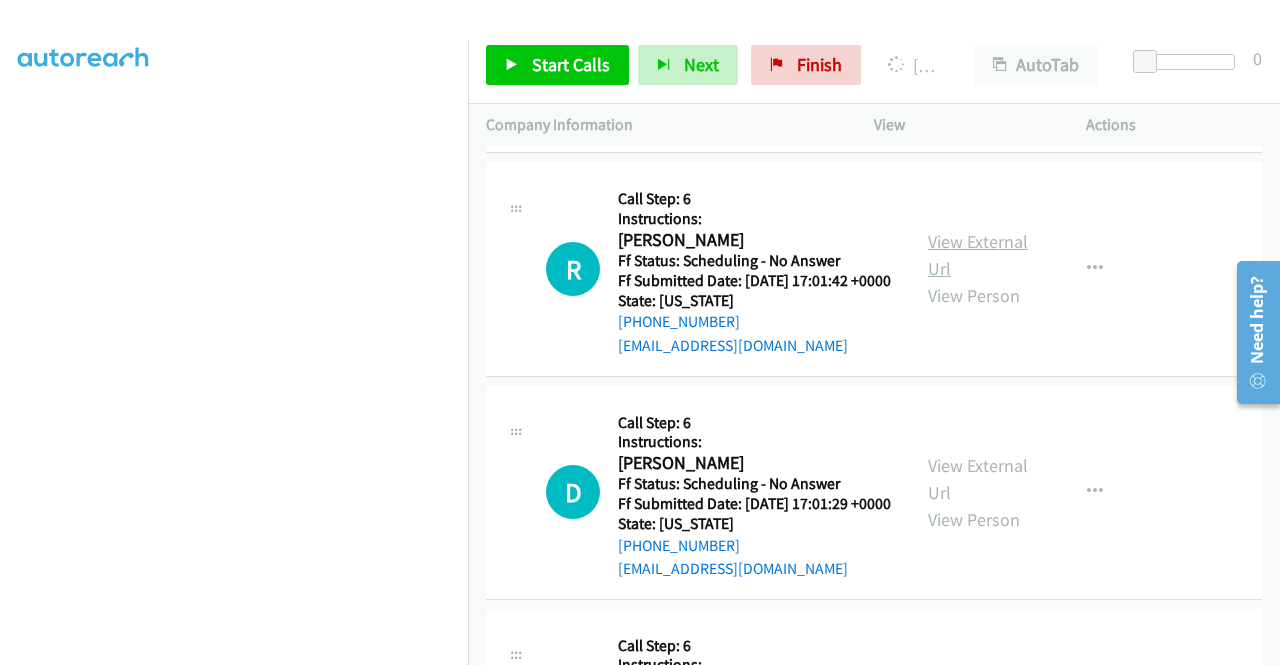 click on "View External Url" at bounding box center (978, 255) 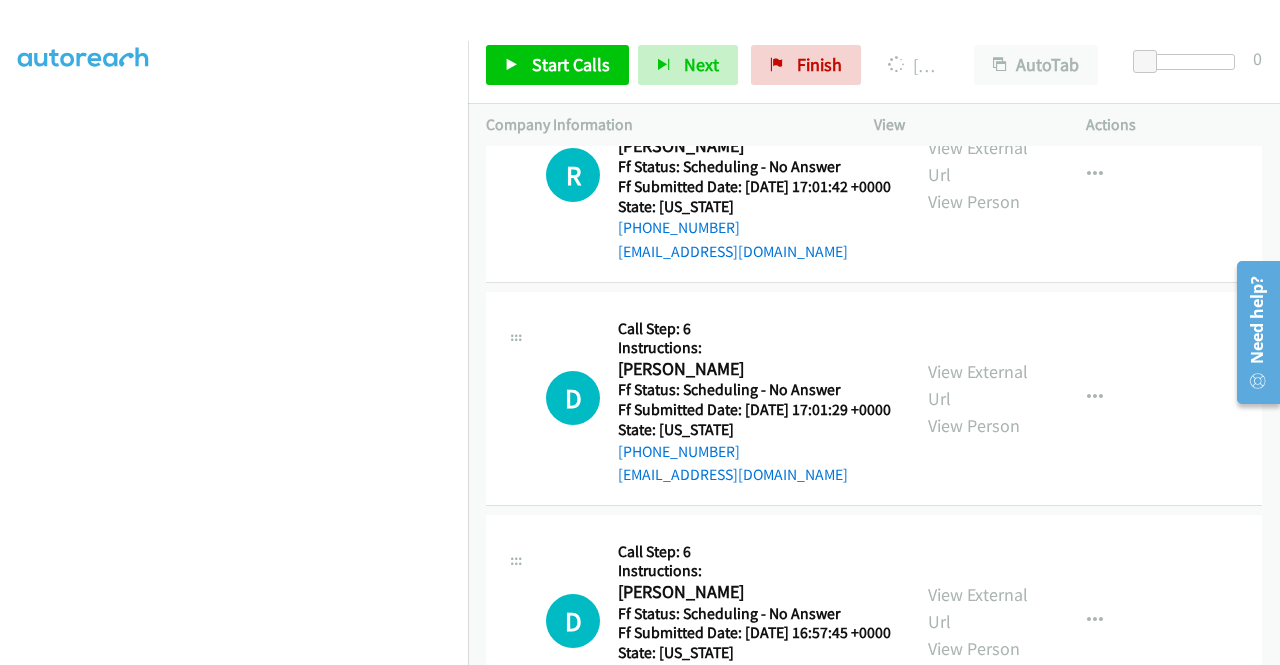 scroll, scrollTop: 2742, scrollLeft: 0, axis: vertical 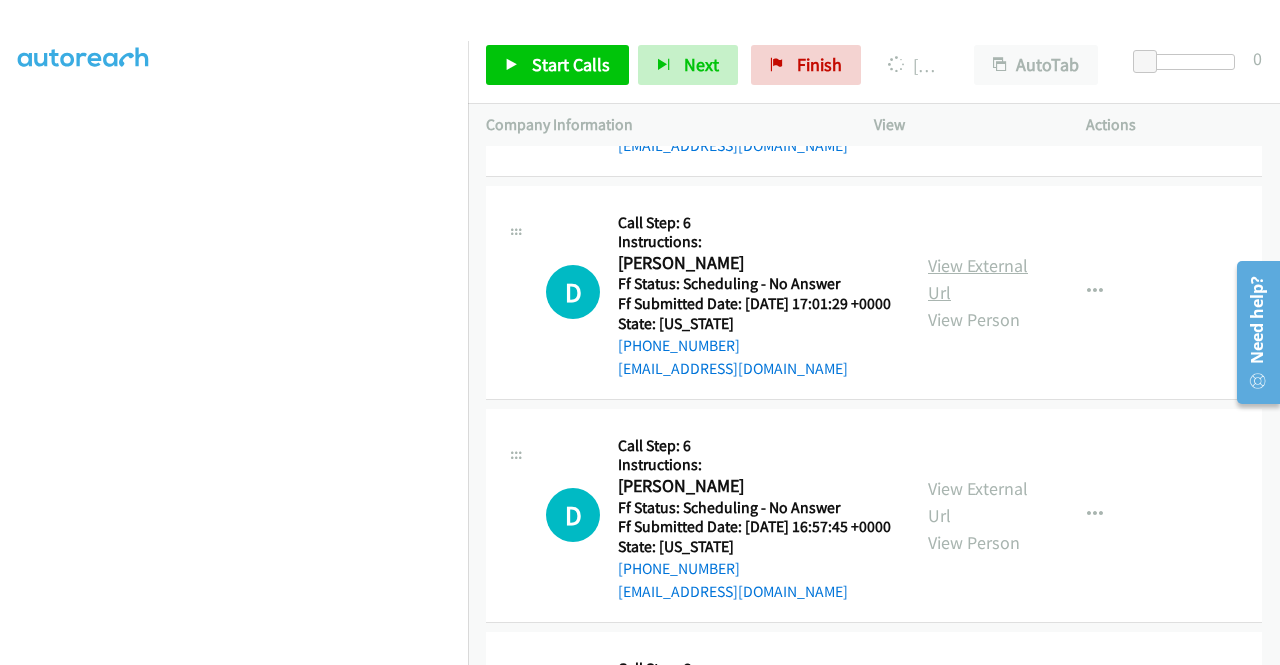 click on "View External Url" at bounding box center (978, 279) 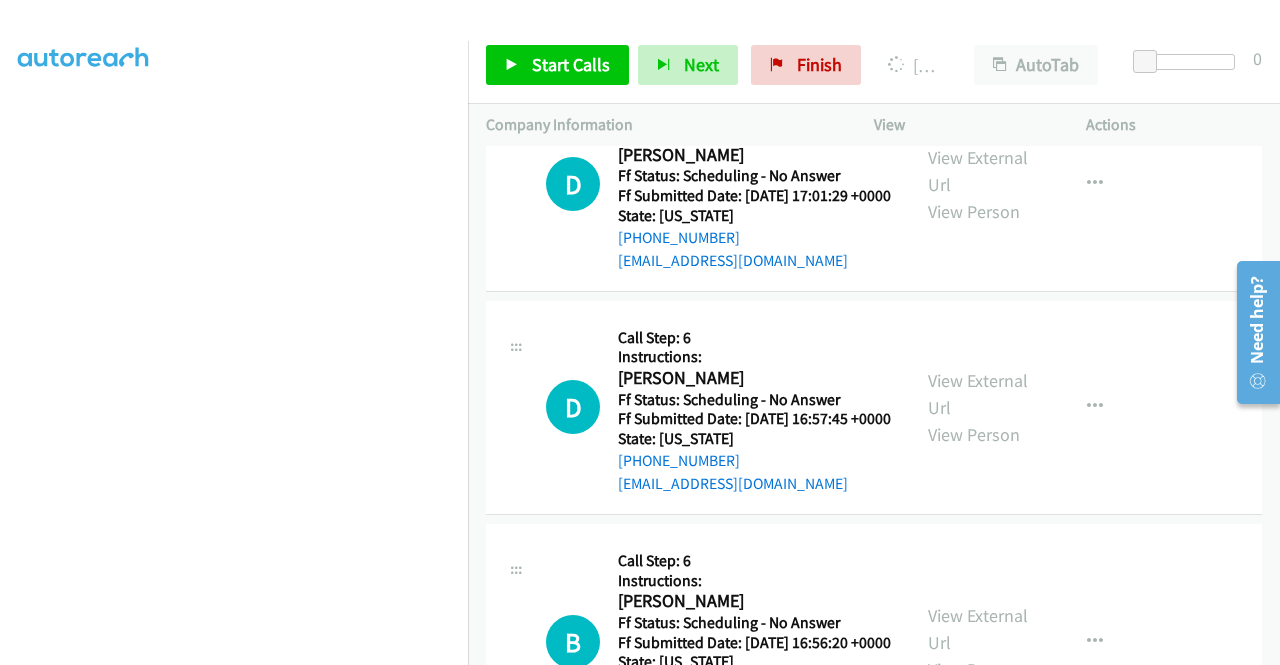 scroll, scrollTop: 3042, scrollLeft: 0, axis: vertical 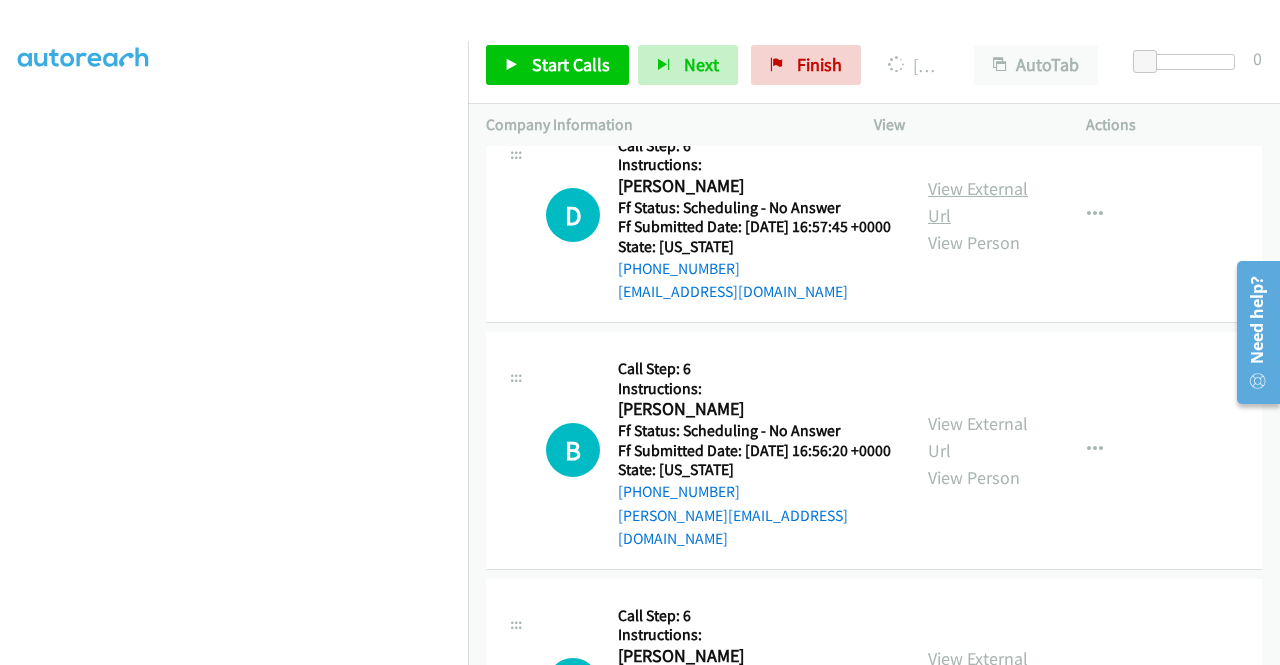 click on "View External Url" at bounding box center [978, 202] 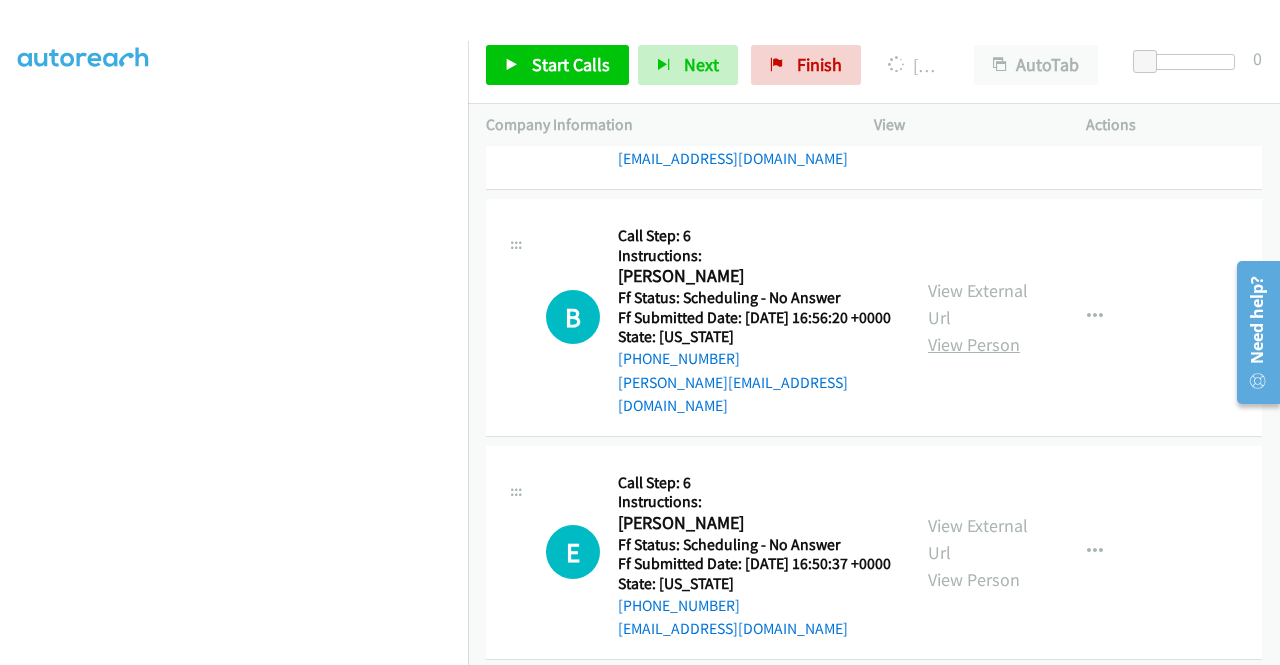 scroll, scrollTop: 3342, scrollLeft: 0, axis: vertical 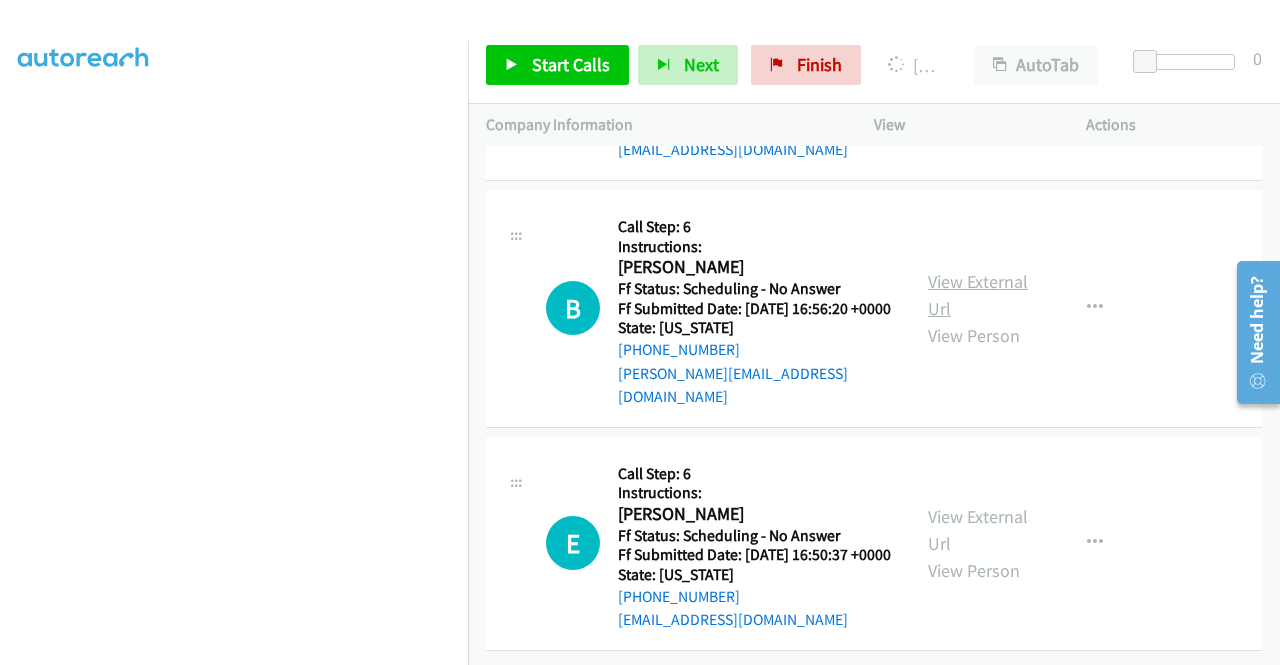 click on "View External Url" at bounding box center [978, 295] 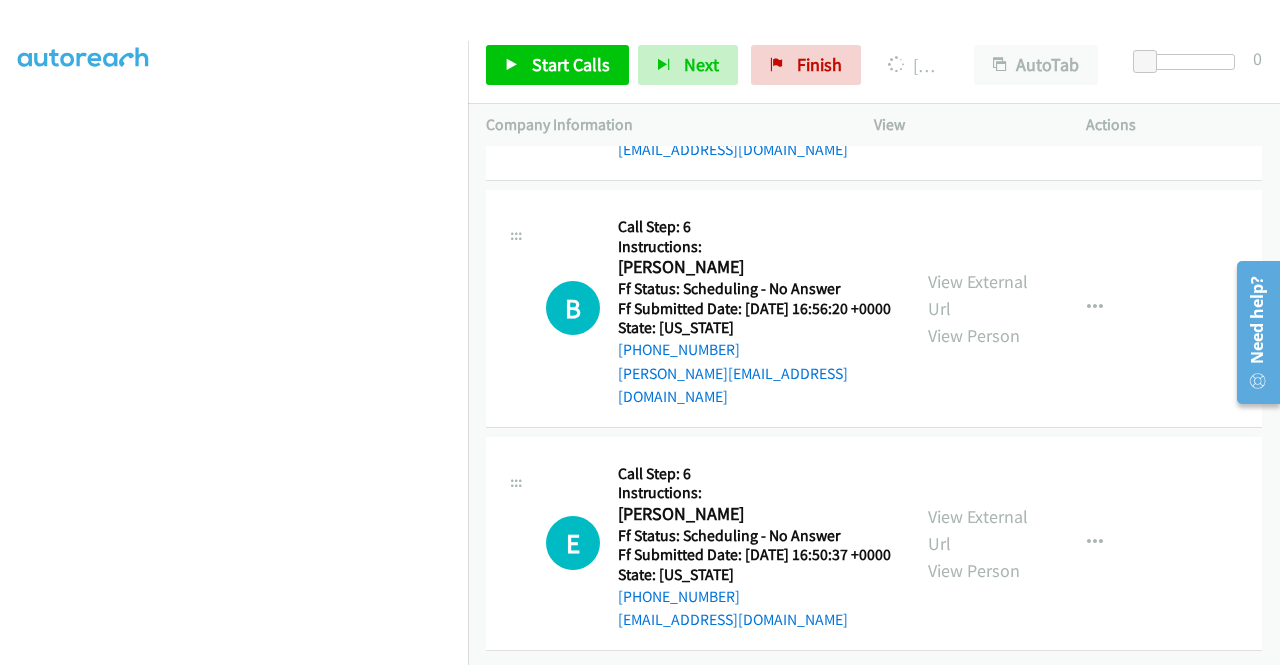scroll, scrollTop: 3440, scrollLeft: 0, axis: vertical 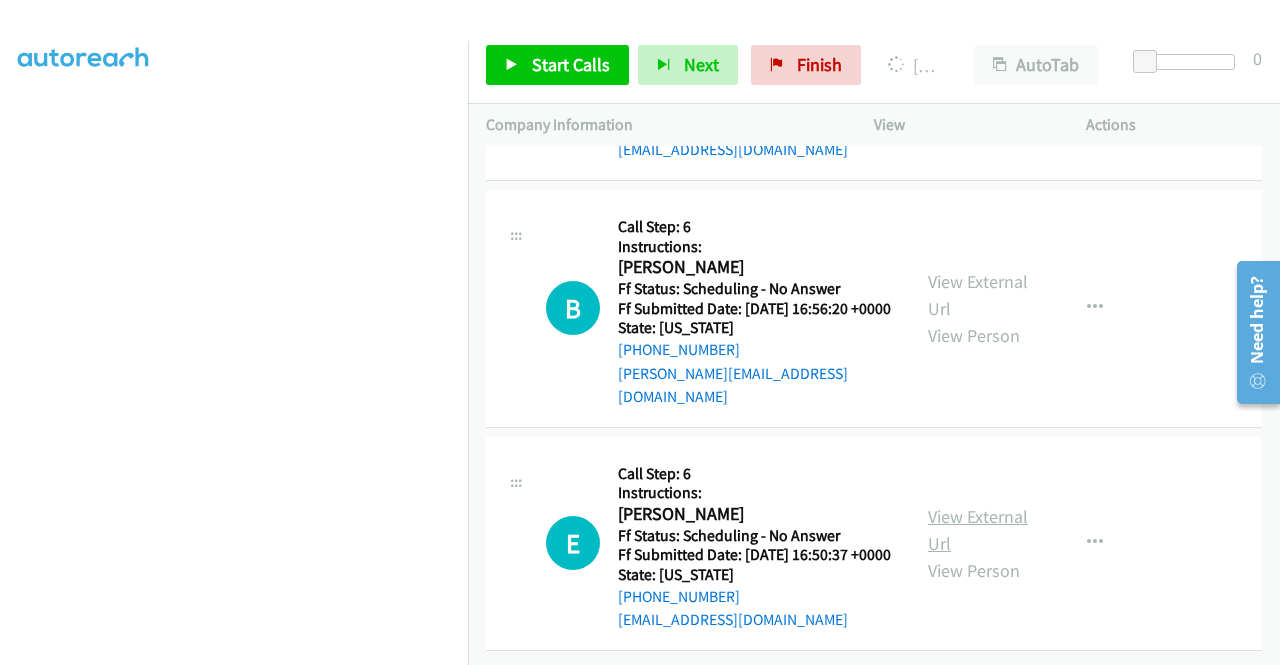 click on "View External Url" at bounding box center (978, 530) 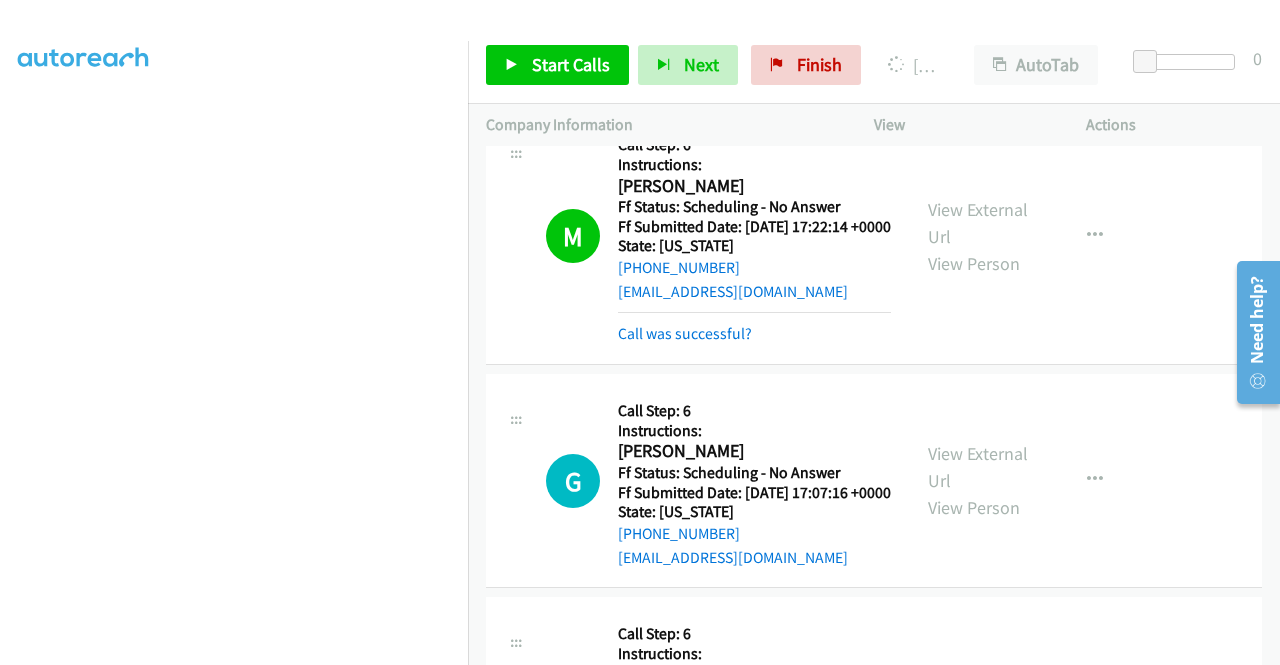 scroll, scrollTop: 1840, scrollLeft: 0, axis: vertical 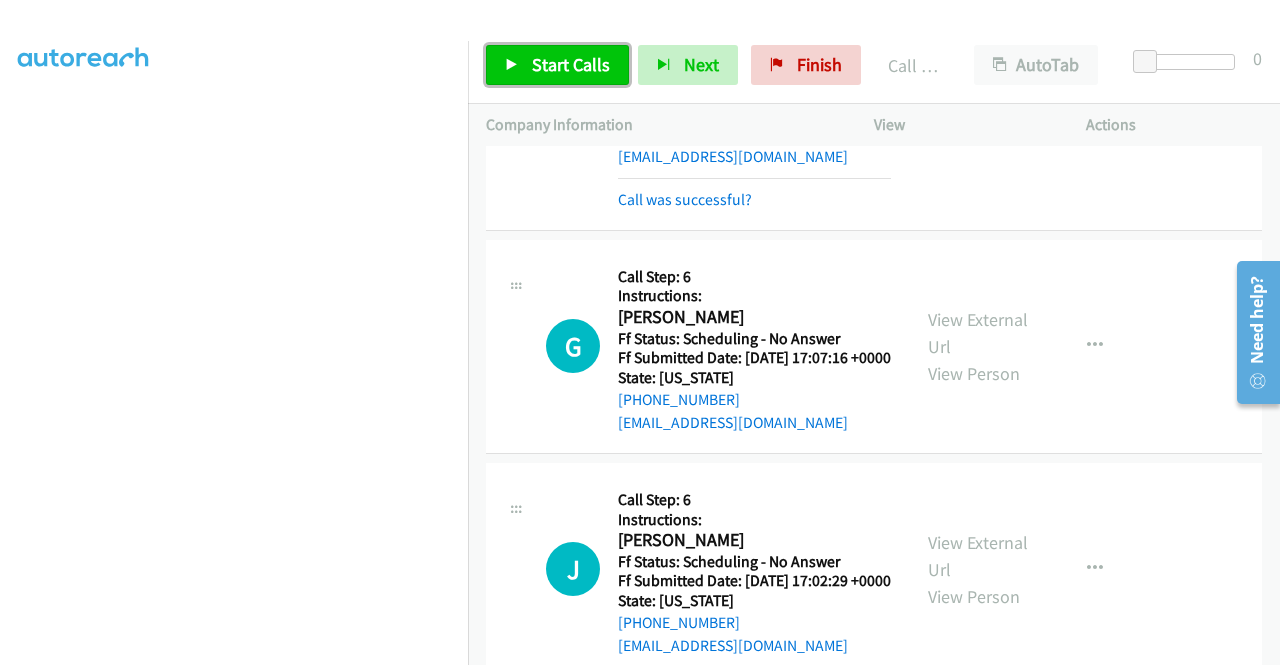 click on "Start Calls" at bounding box center [571, 64] 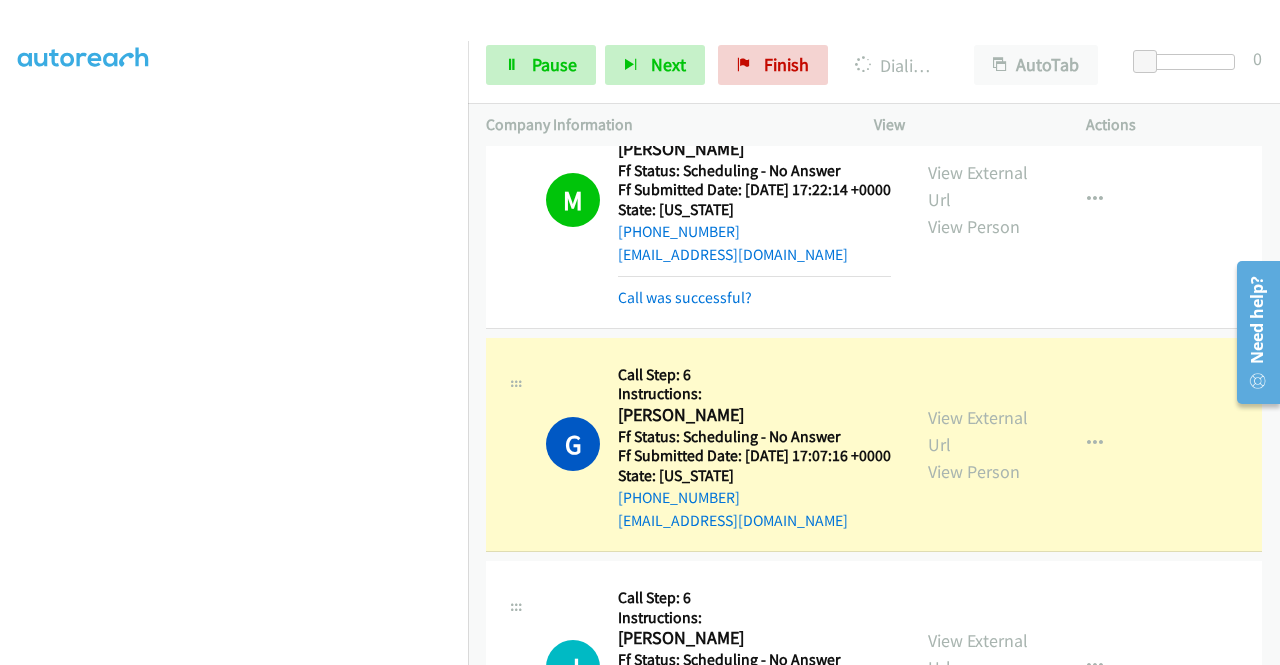 scroll, scrollTop: 2061, scrollLeft: 0, axis: vertical 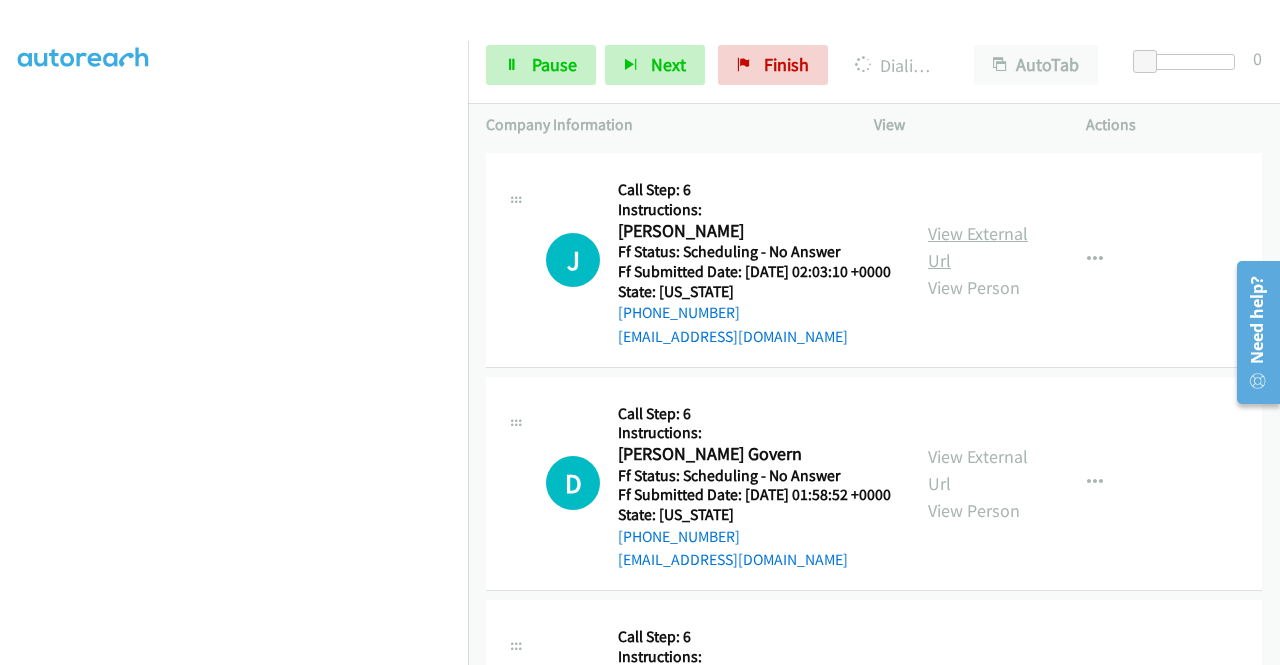 click on "View External Url" at bounding box center [978, 247] 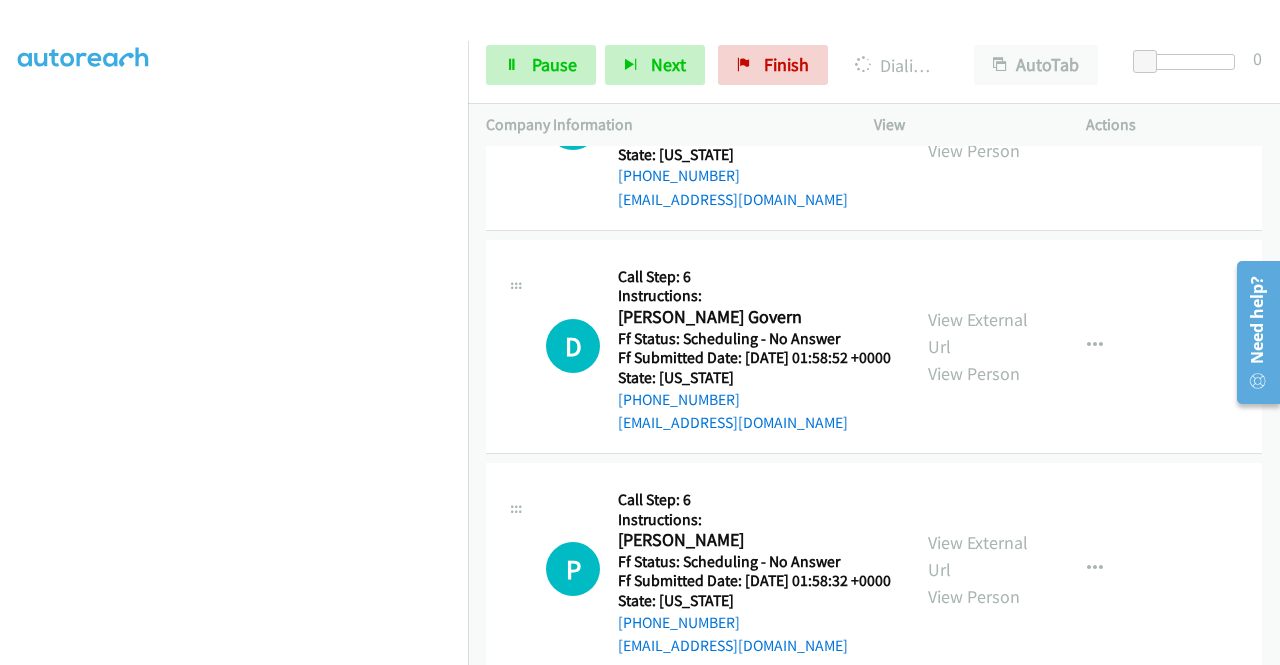 scroll, scrollTop: 4061, scrollLeft: 0, axis: vertical 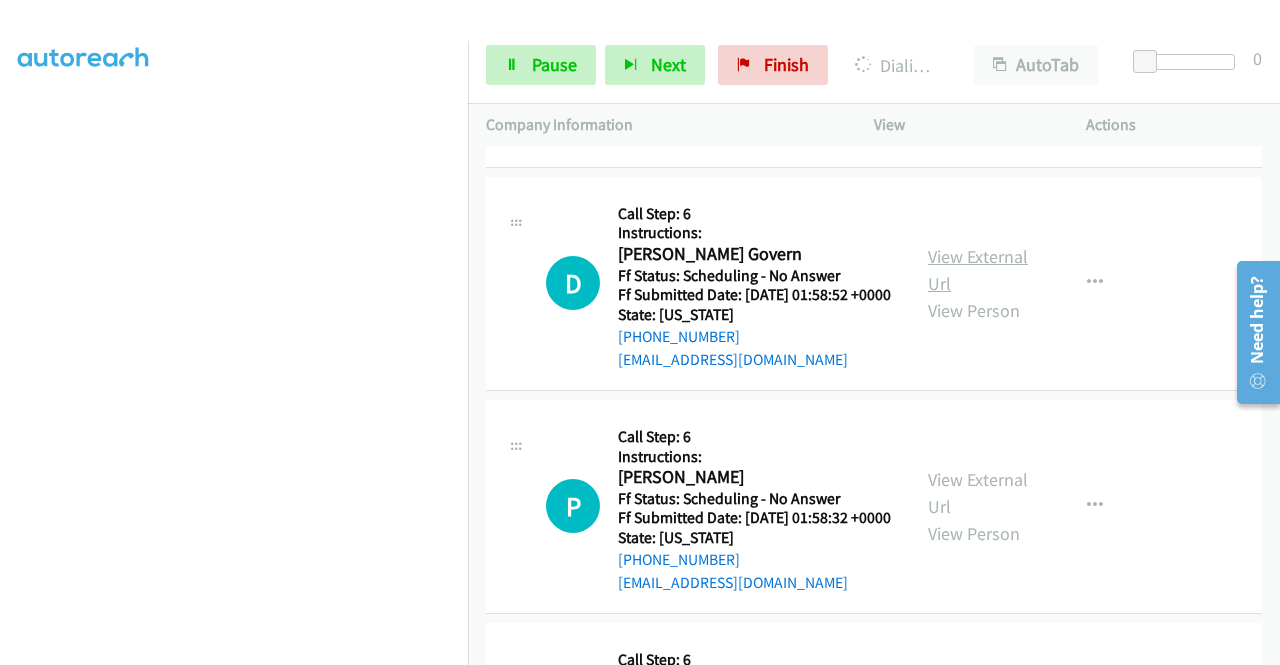 click on "View External Url" at bounding box center (978, 270) 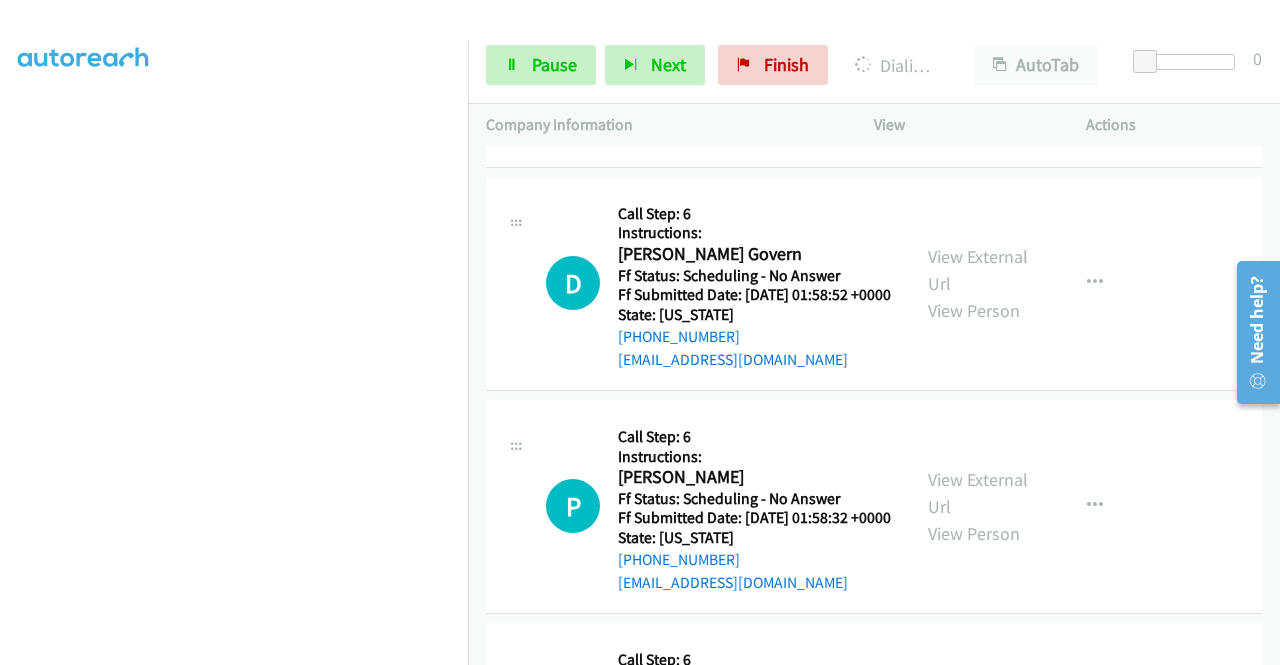 scroll, scrollTop: 4261, scrollLeft: 0, axis: vertical 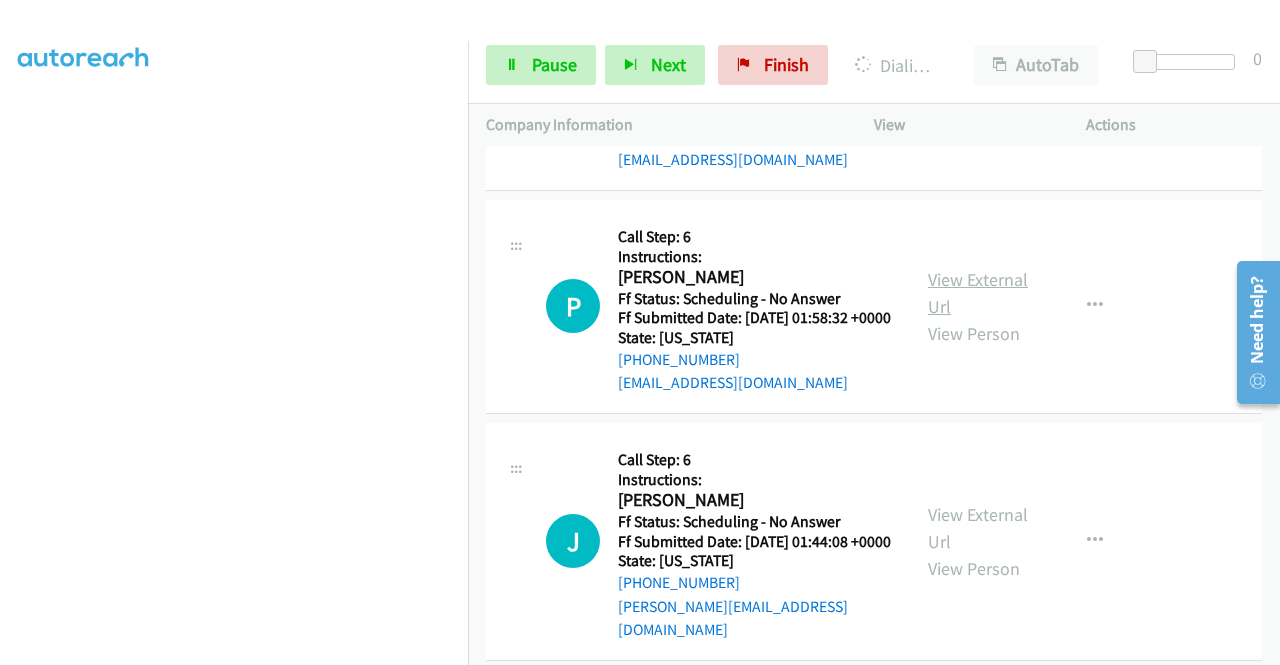 click on "View External Url" at bounding box center [978, 293] 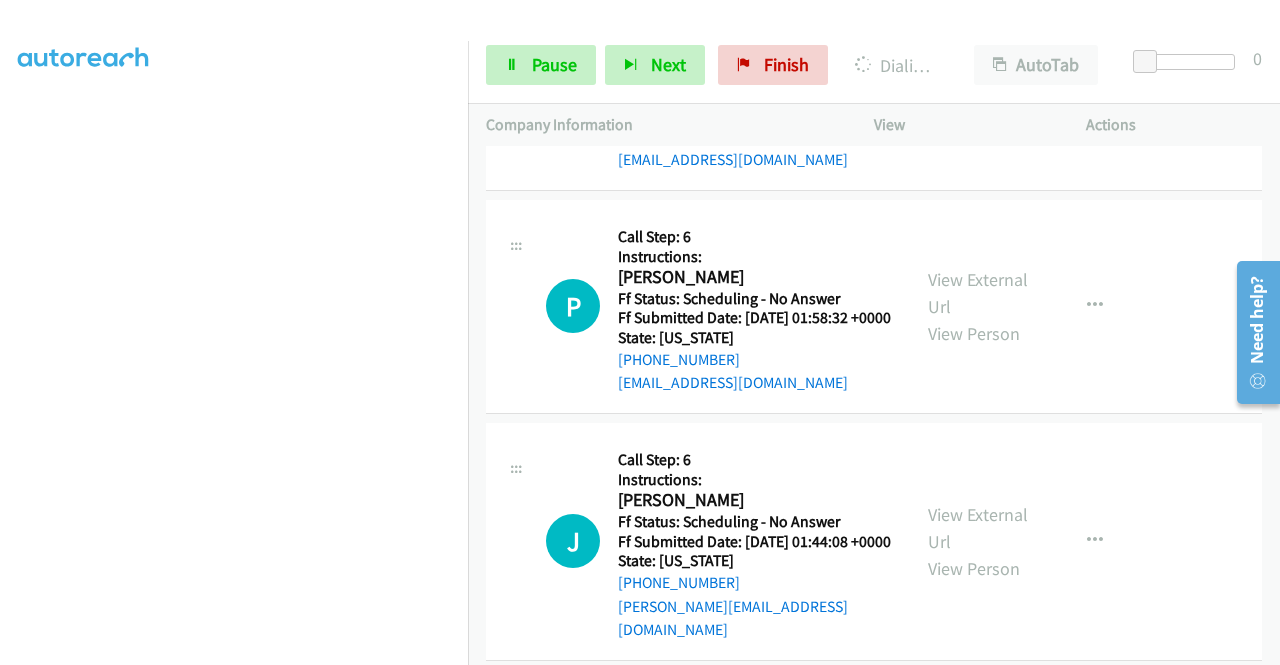 scroll, scrollTop: 4461, scrollLeft: 0, axis: vertical 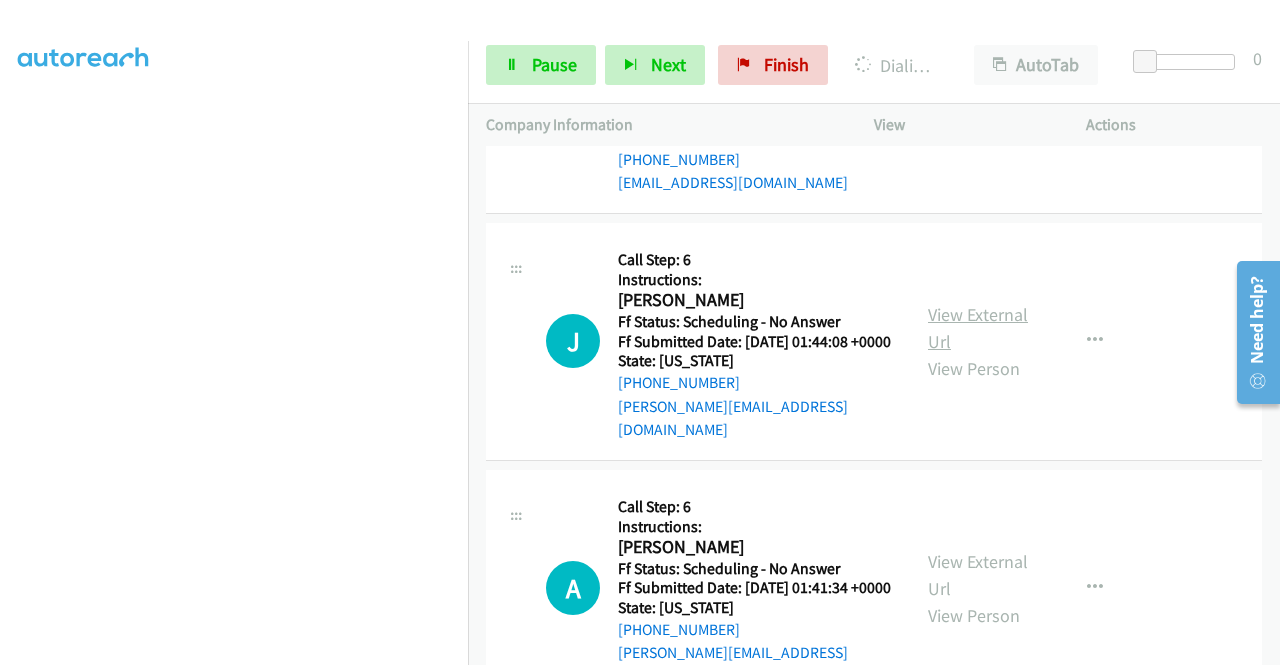 click on "View External Url" at bounding box center (978, 328) 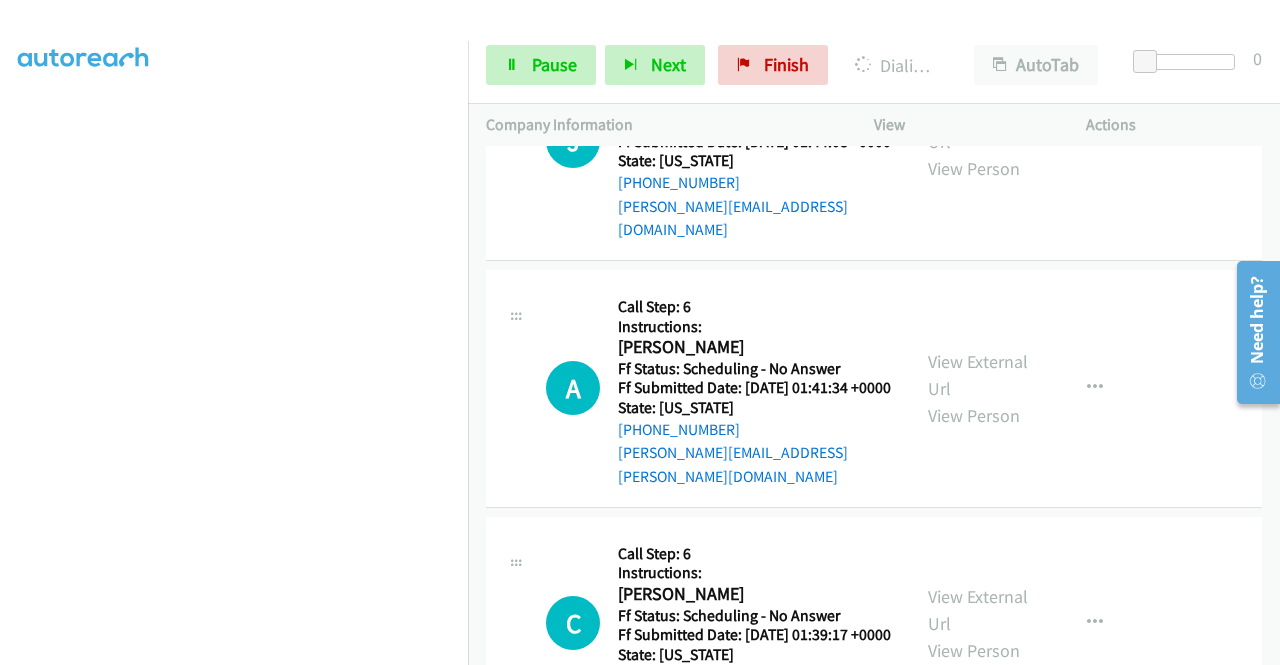 scroll, scrollTop: 4761, scrollLeft: 0, axis: vertical 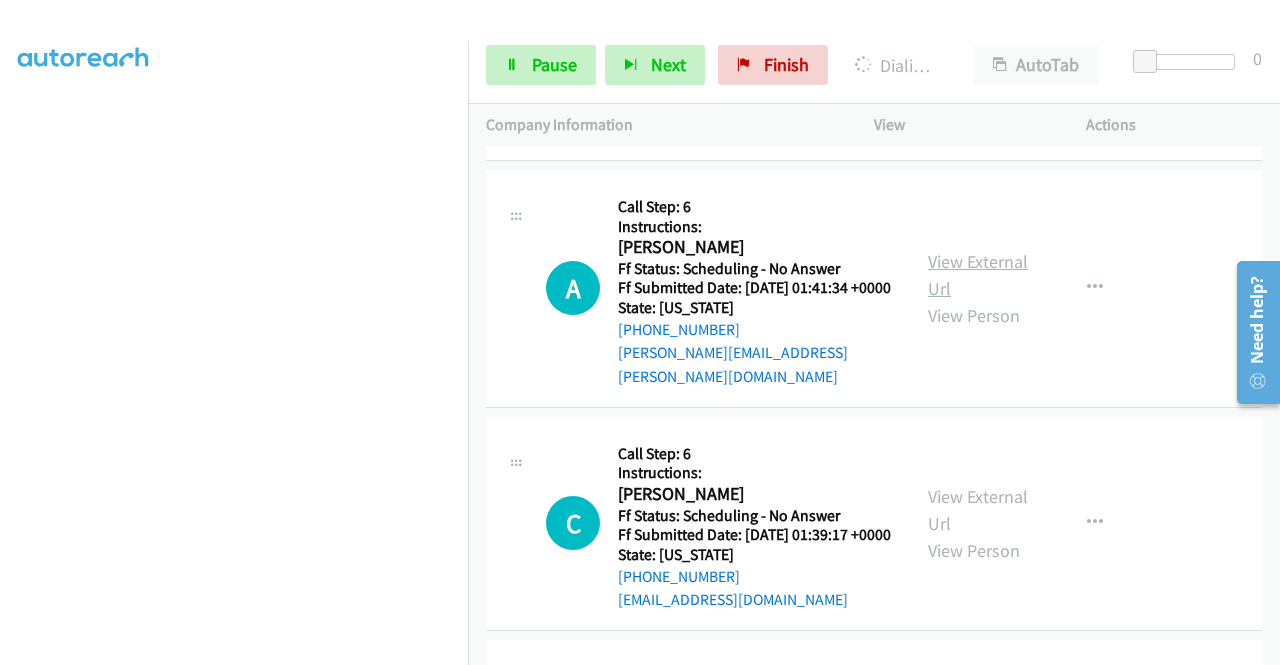 click on "View External Url" at bounding box center (978, 275) 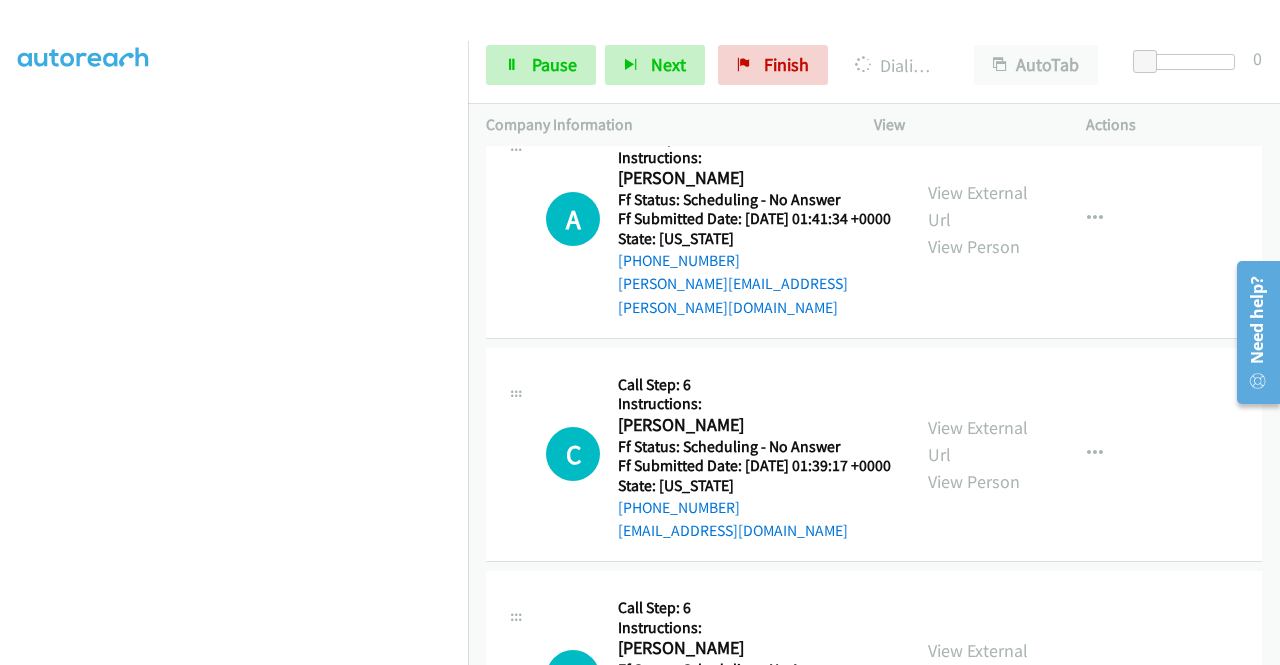 scroll, scrollTop: 4961, scrollLeft: 0, axis: vertical 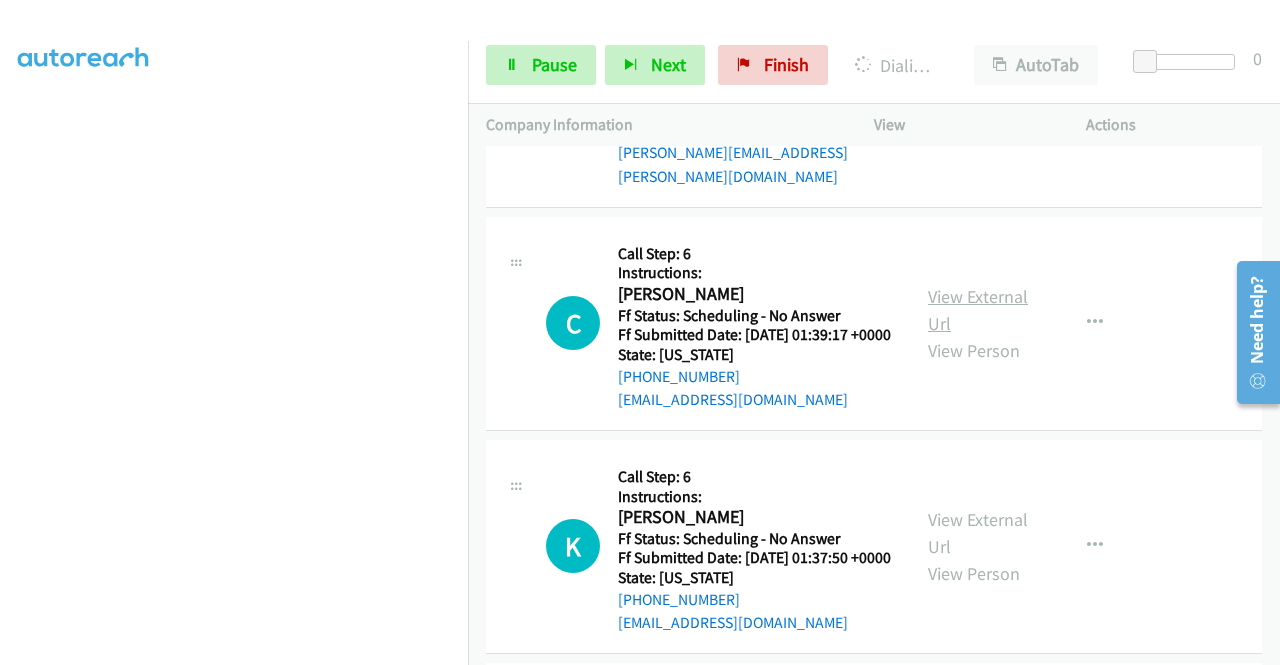 click on "View External Url" at bounding box center (978, 310) 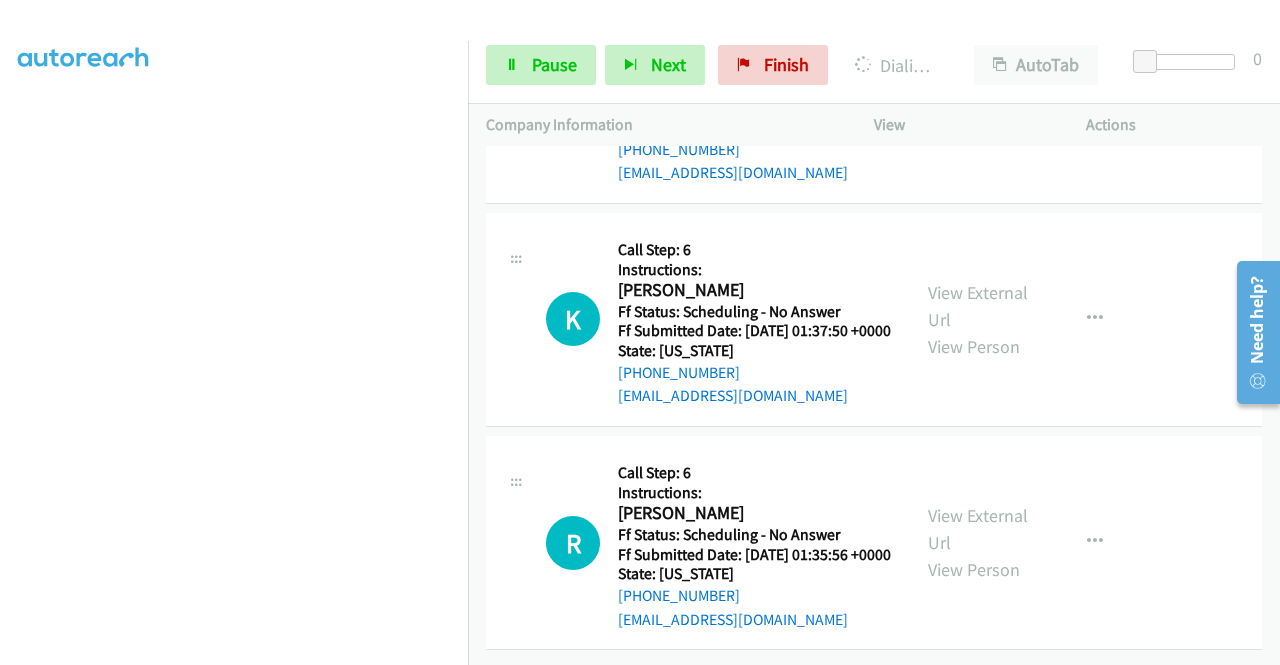 scroll, scrollTop: 5261, scrollLeft: 0, axis: vertical 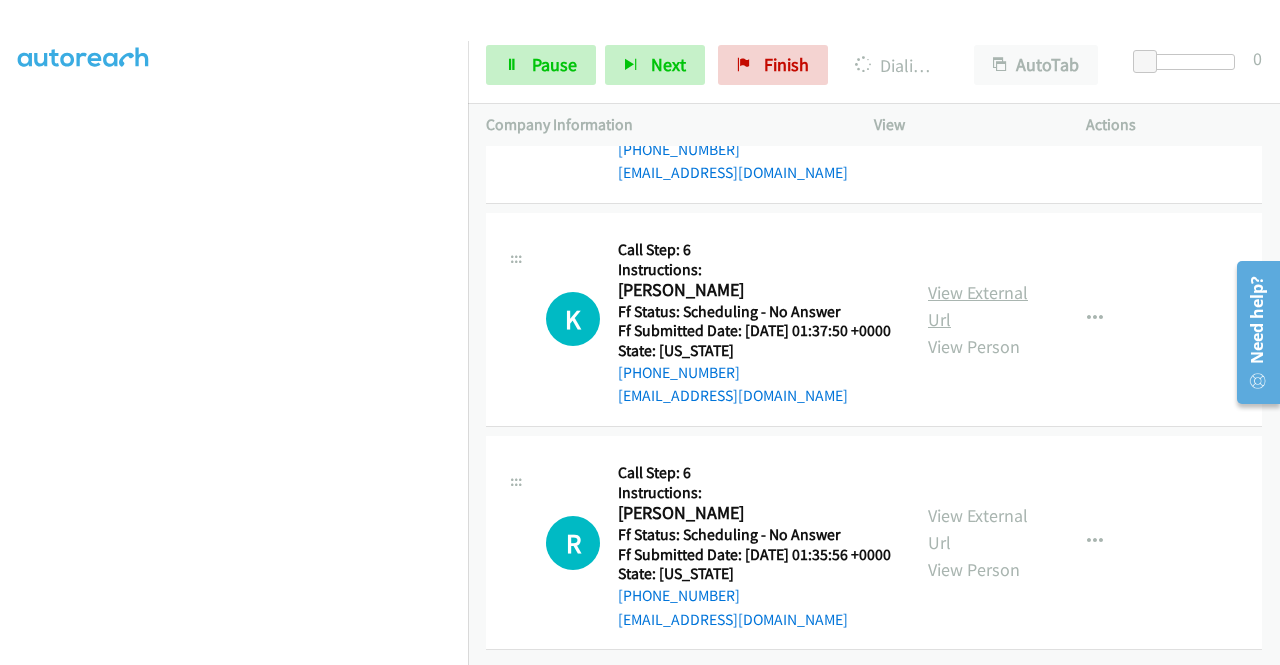 click on "View External Url" at bounding box center [978, 306] 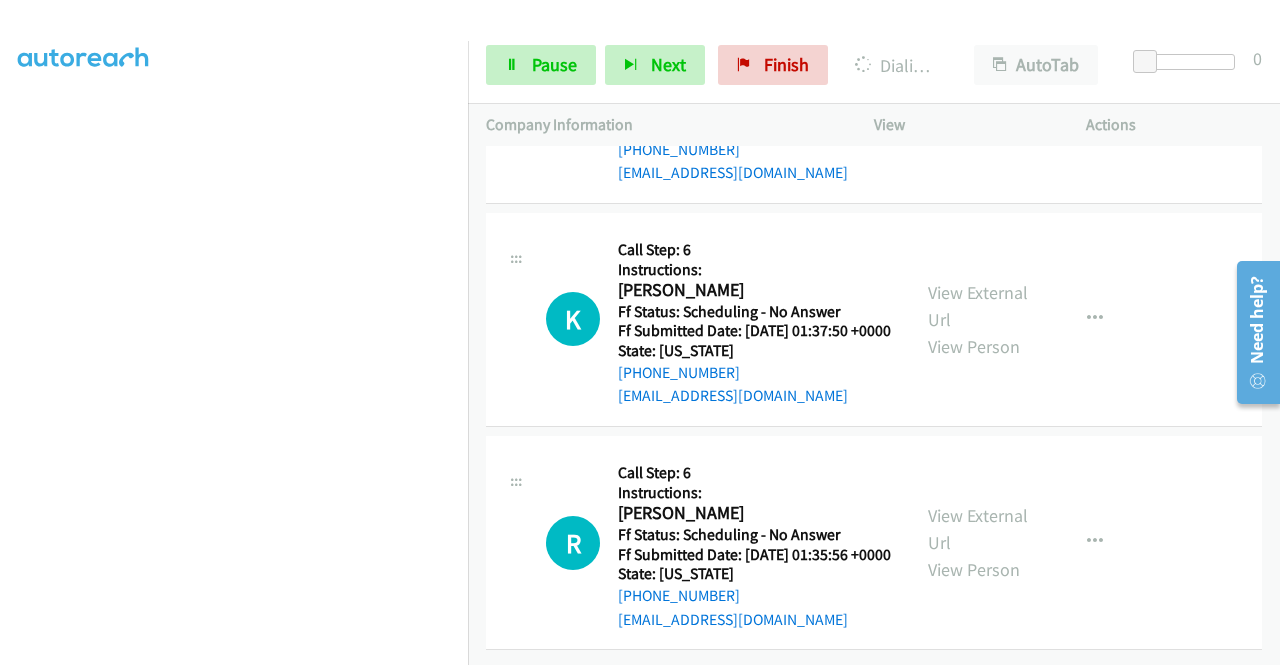 scroll, scrollTop: 5461, scrollLeft: 0, axis: vertical 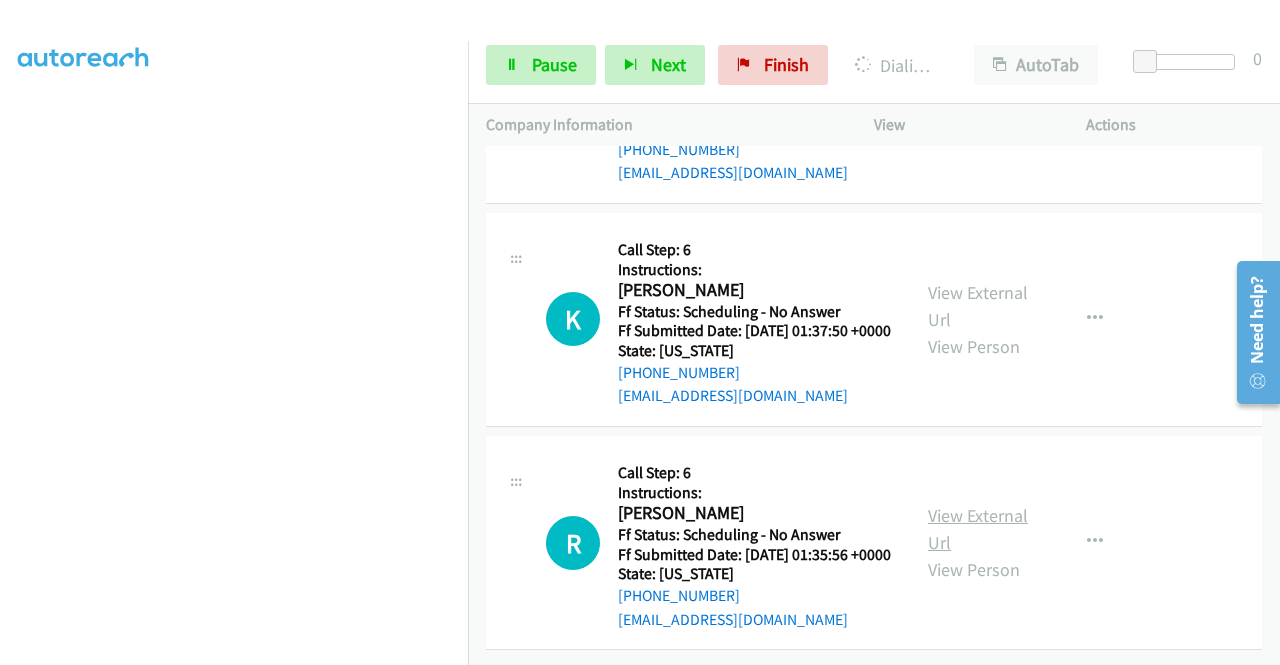 click on "View External Url" at bounding box center (978, 529) 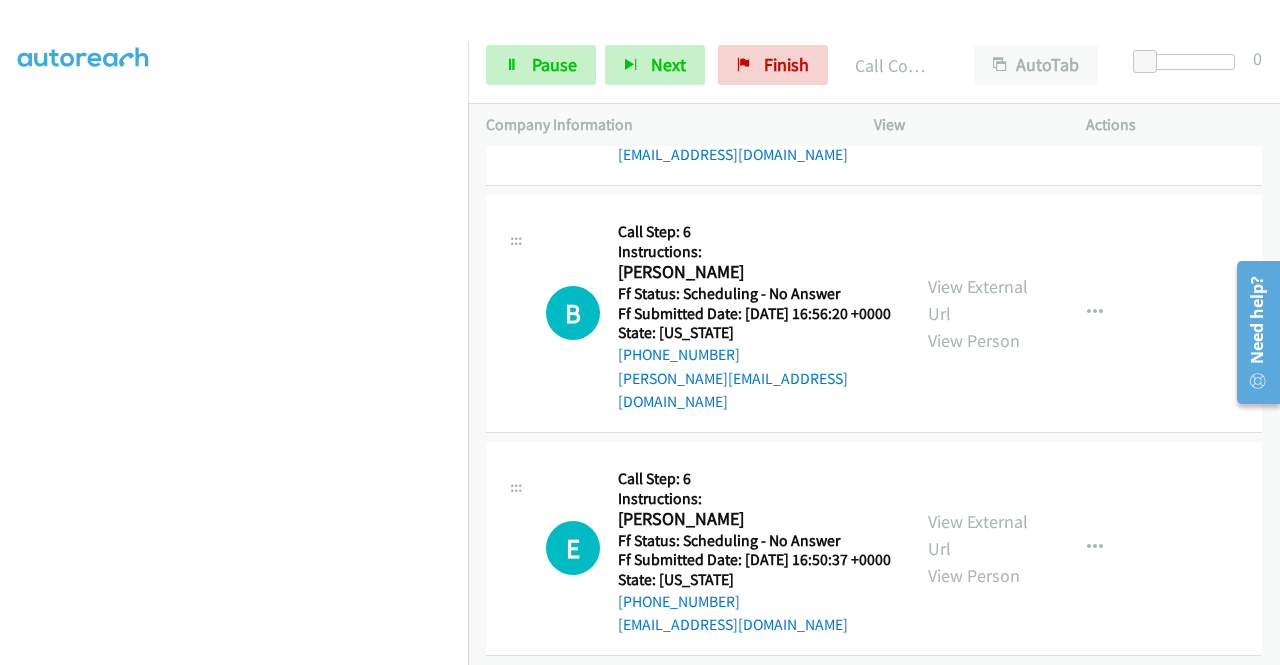 scroll, scrollTop: 3192, scrollLeft: 0, axis: vertical 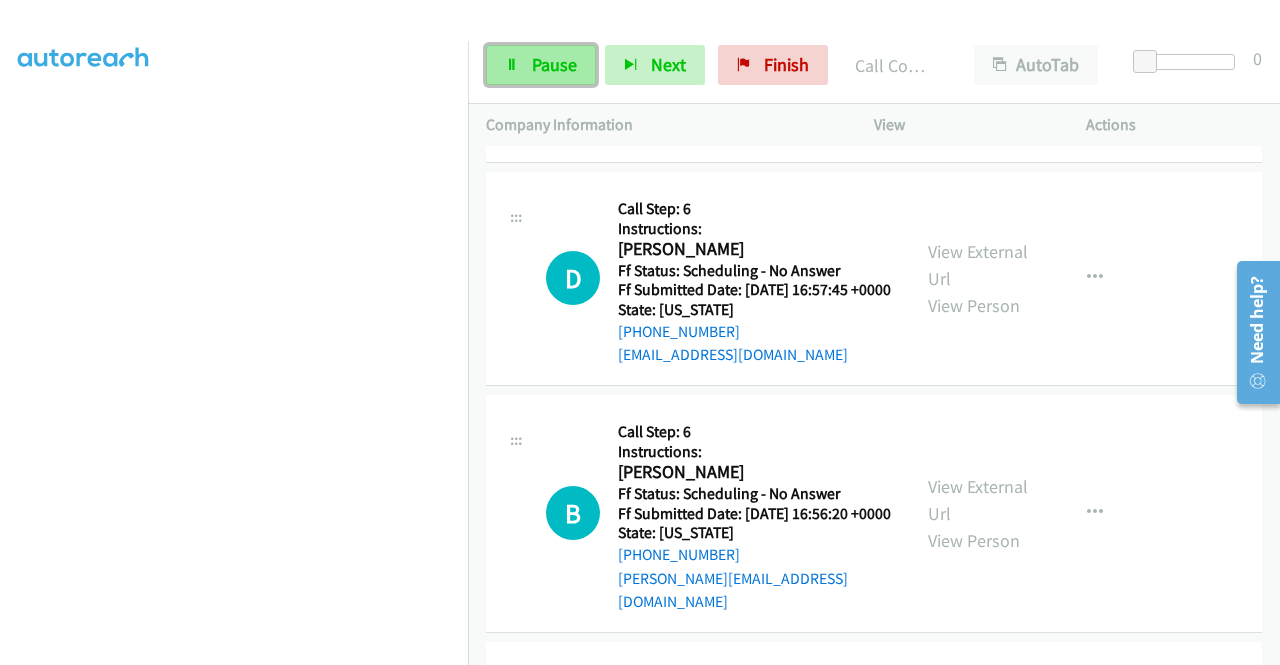 click on "Pause" at bounding box center (554, 64) 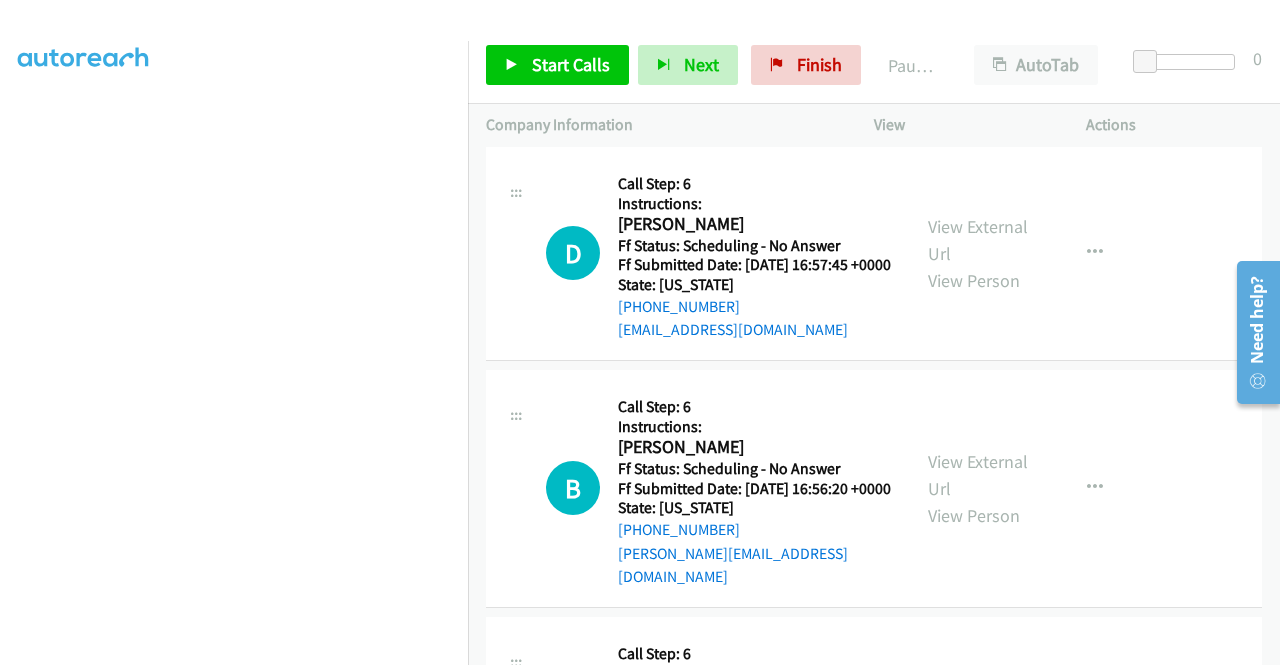 scroll, scrollTop: 3192, scrollLeft: 0, axis: vertical 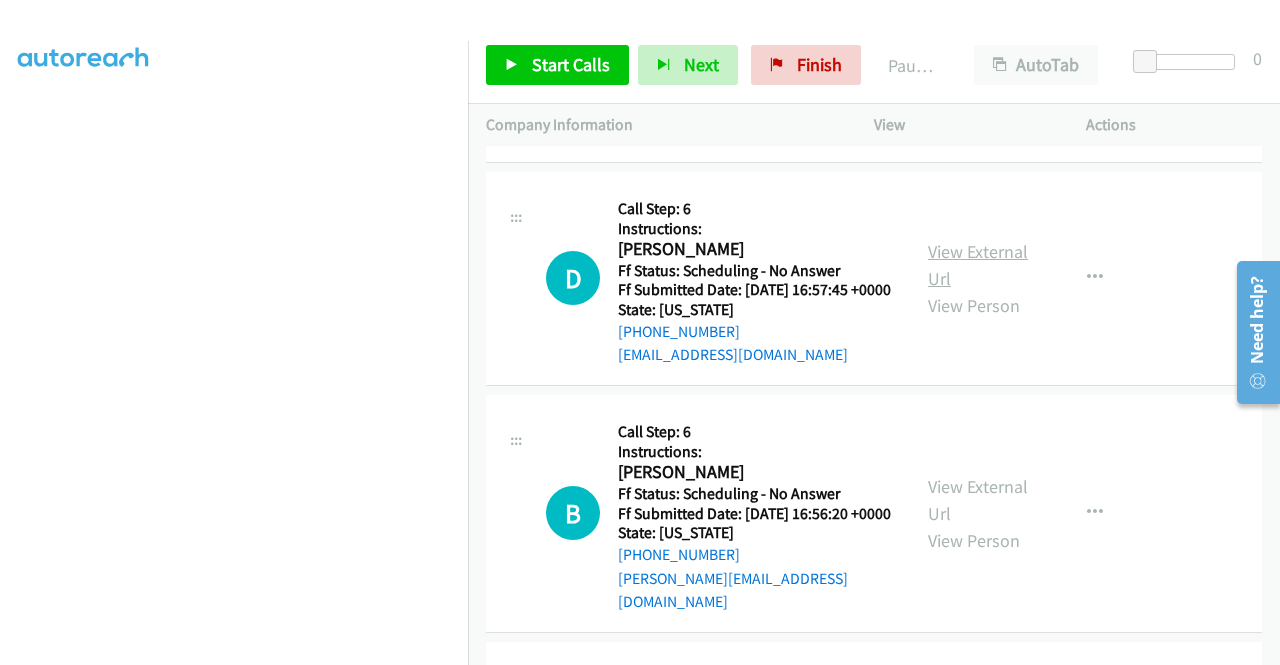 click on "View External Url" at bounding box center [978, 265] 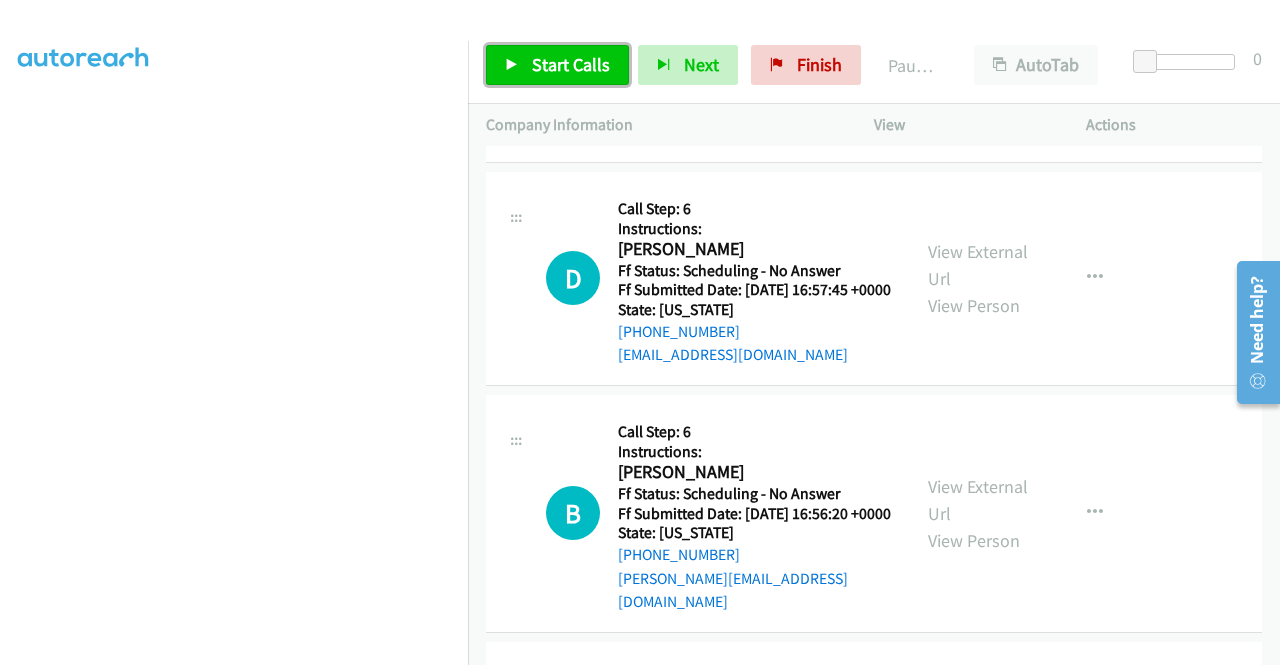 click on "Start Calls" at bounding box center (557, 65) 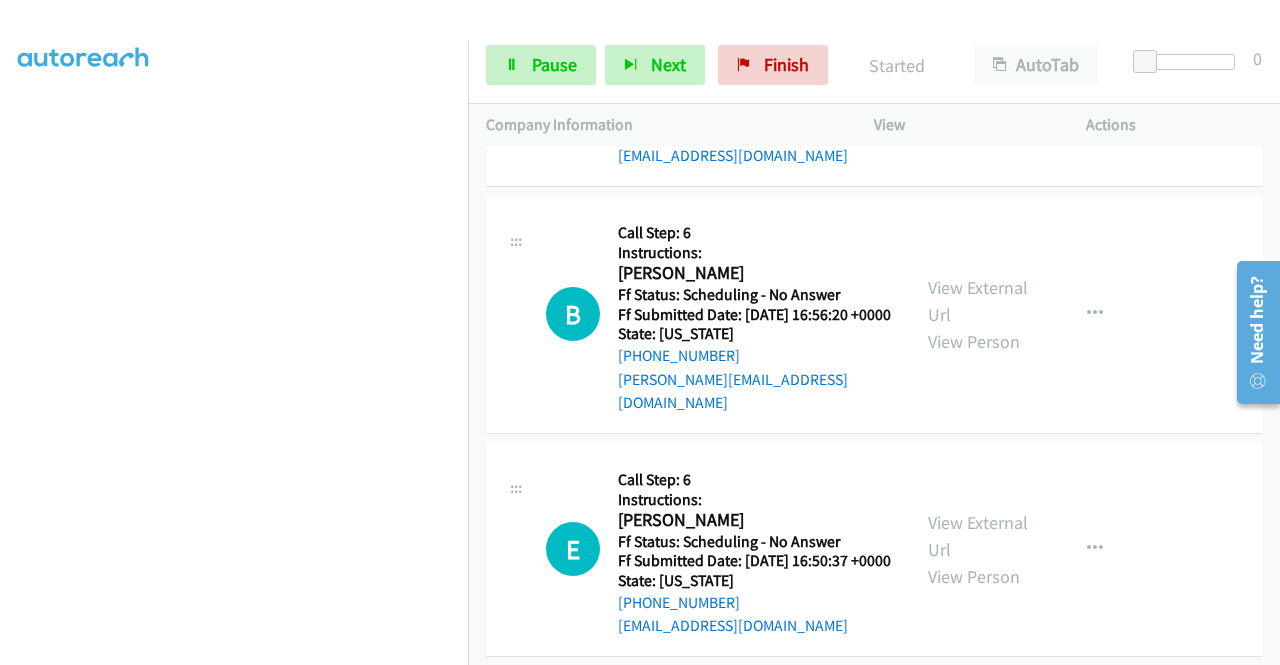 scroll, scrollTop: 3392, scrollLeft: 0, axis: vertical 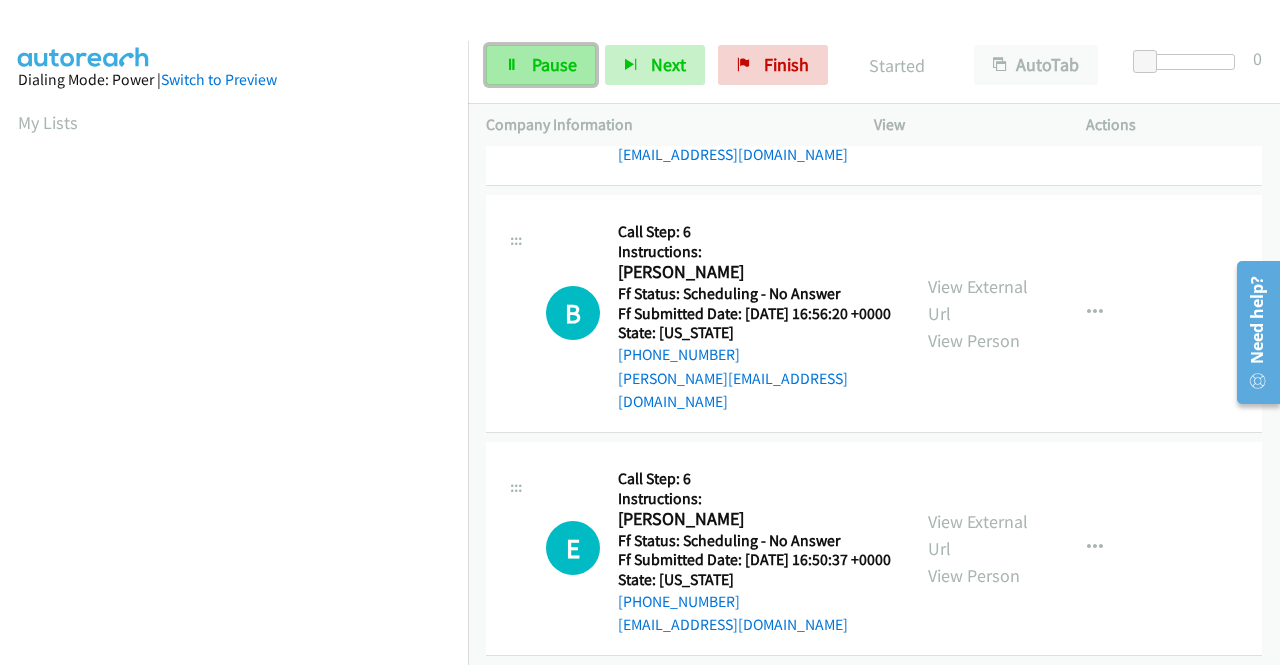 click on "Pause" at bounding box center [541, 65] 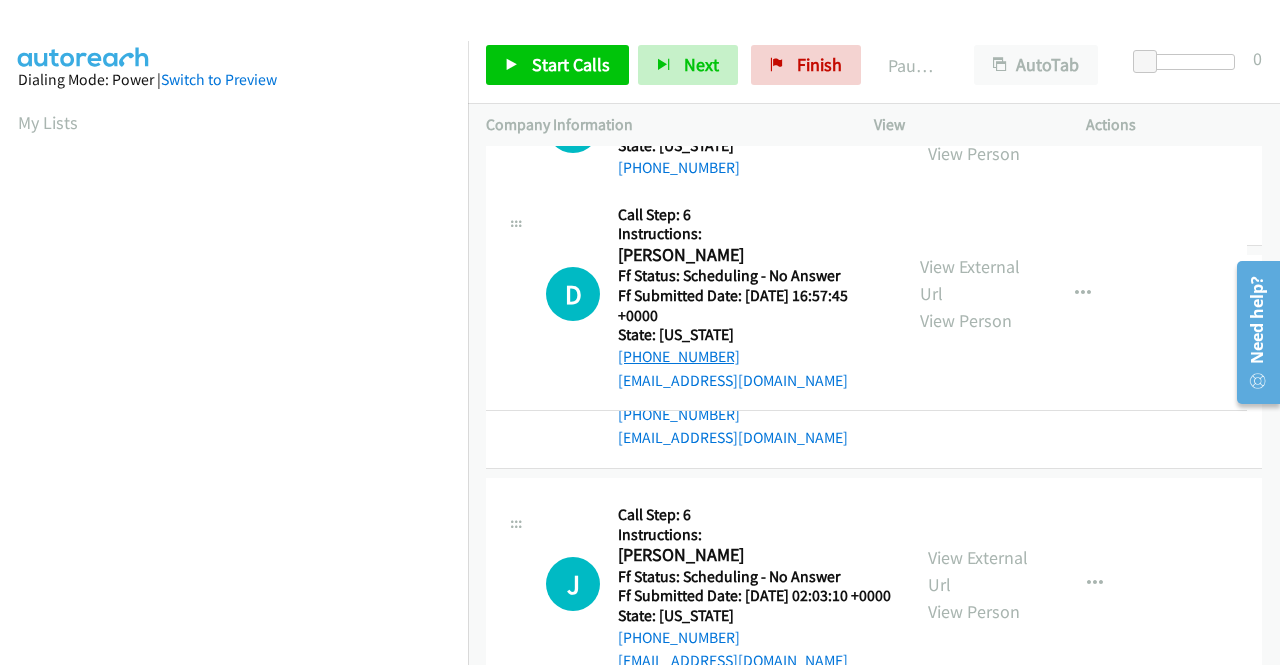 drag, startPoint x: 780, startPoint y: 355, endPoint x: 648, endPoint y: 356, distance: 132.00378 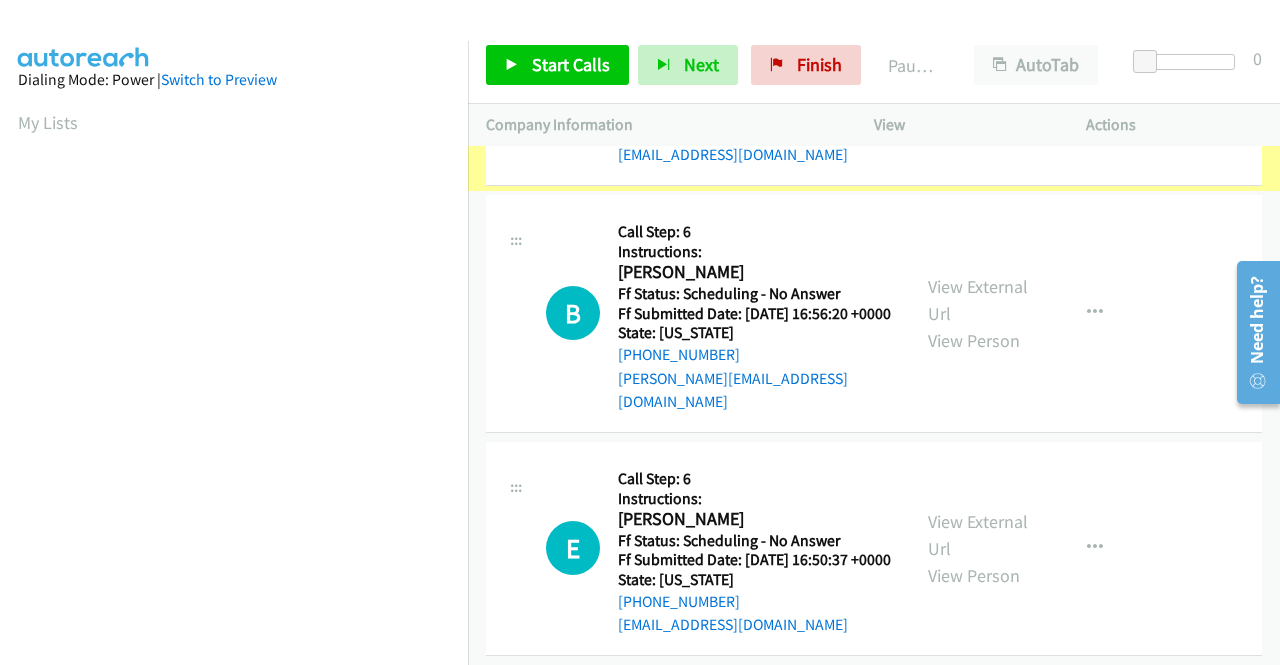 click on "[PHONE_NUMBER]" at bounding box center [754, 132] 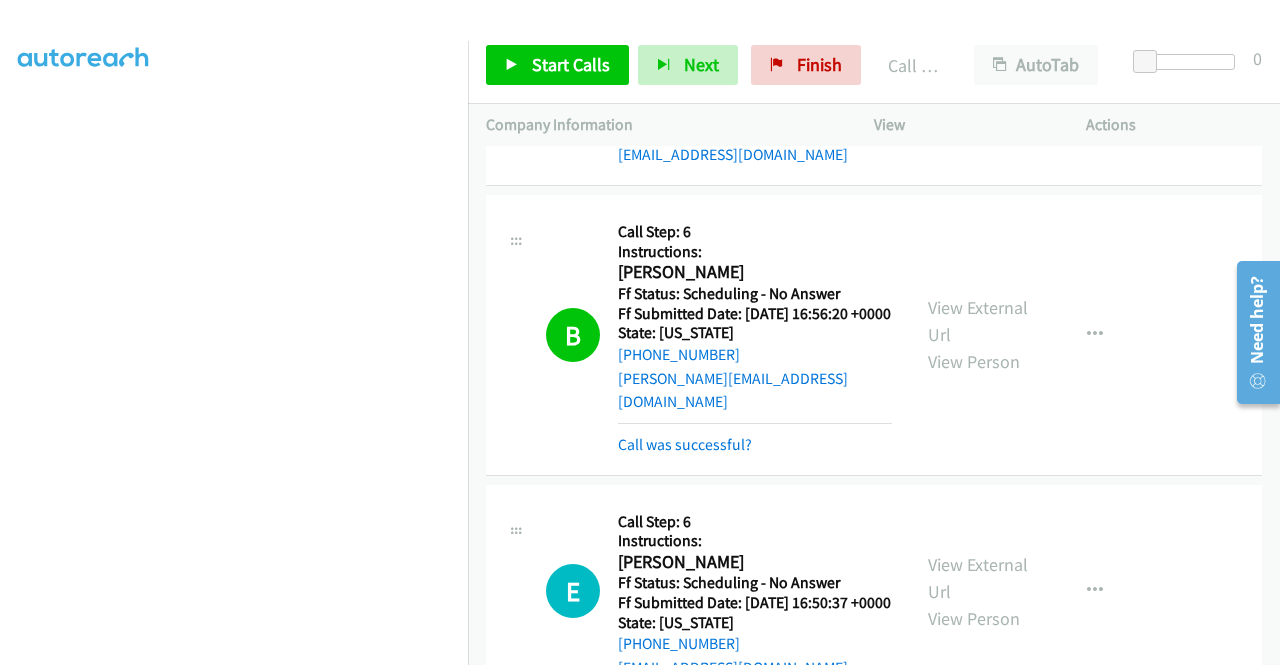 scroll, scrollTop: 413, scrollLeft: 0, axis: vertical 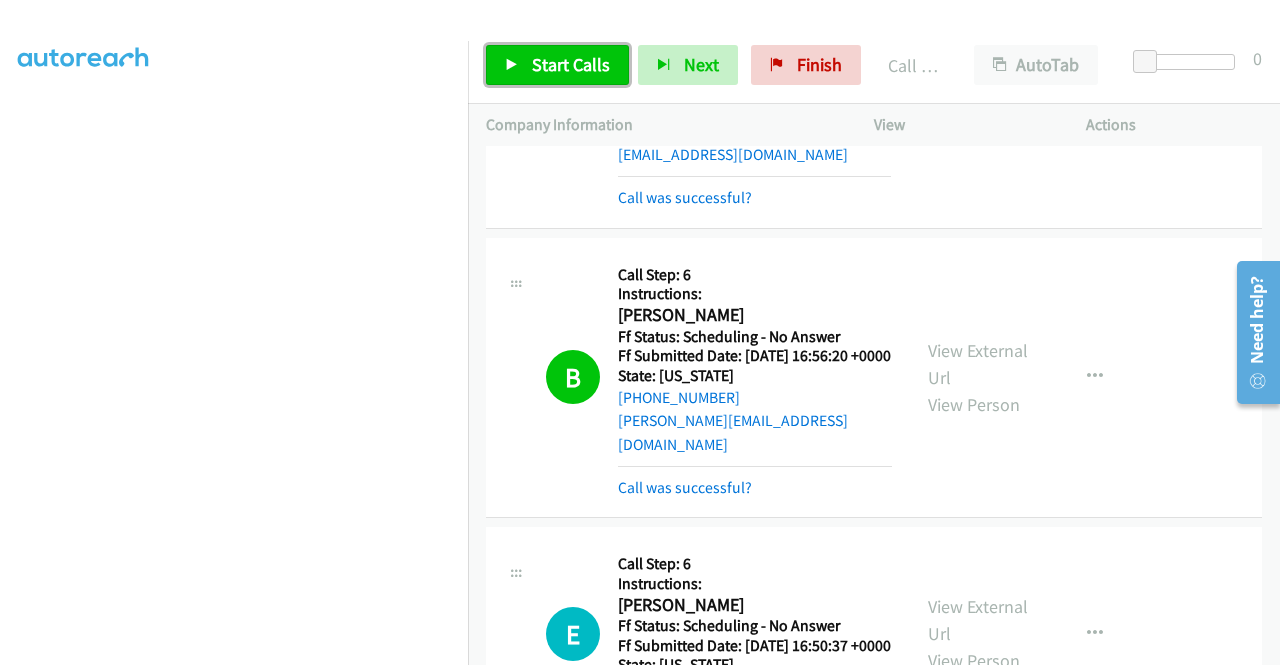 click on "Start Calls" at bounding box center (571, 64) 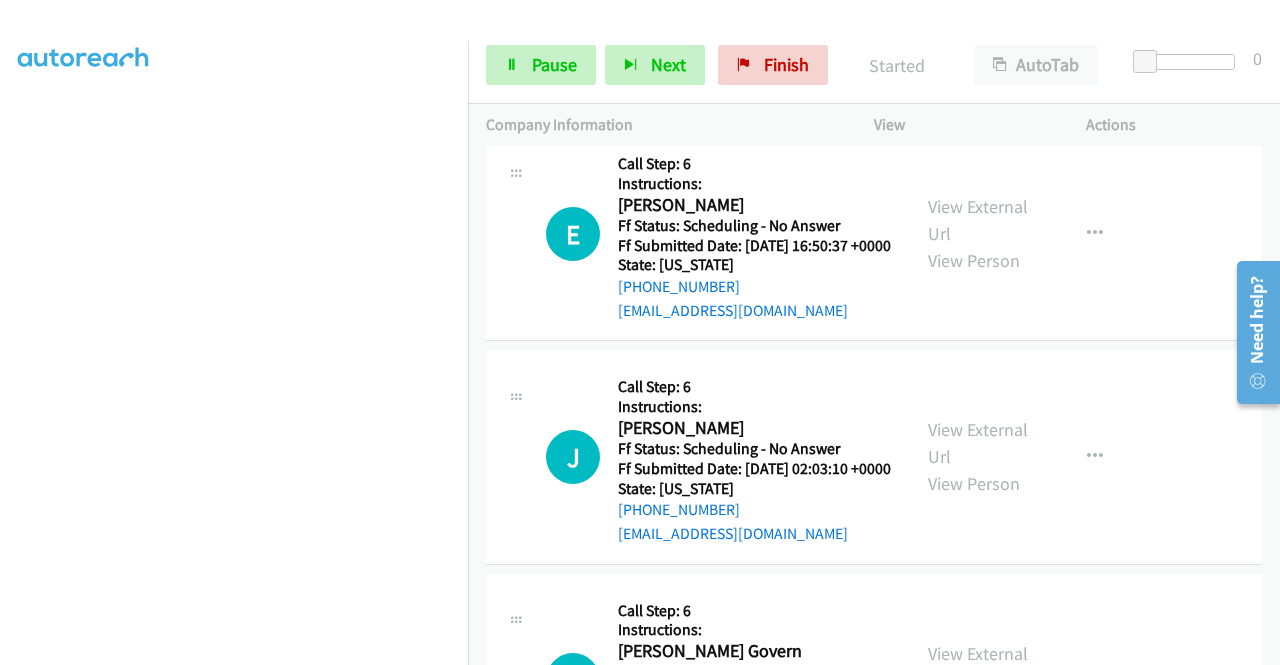 scroll, scrollTop: 3892, scrollLeft: 0, axis: vertical 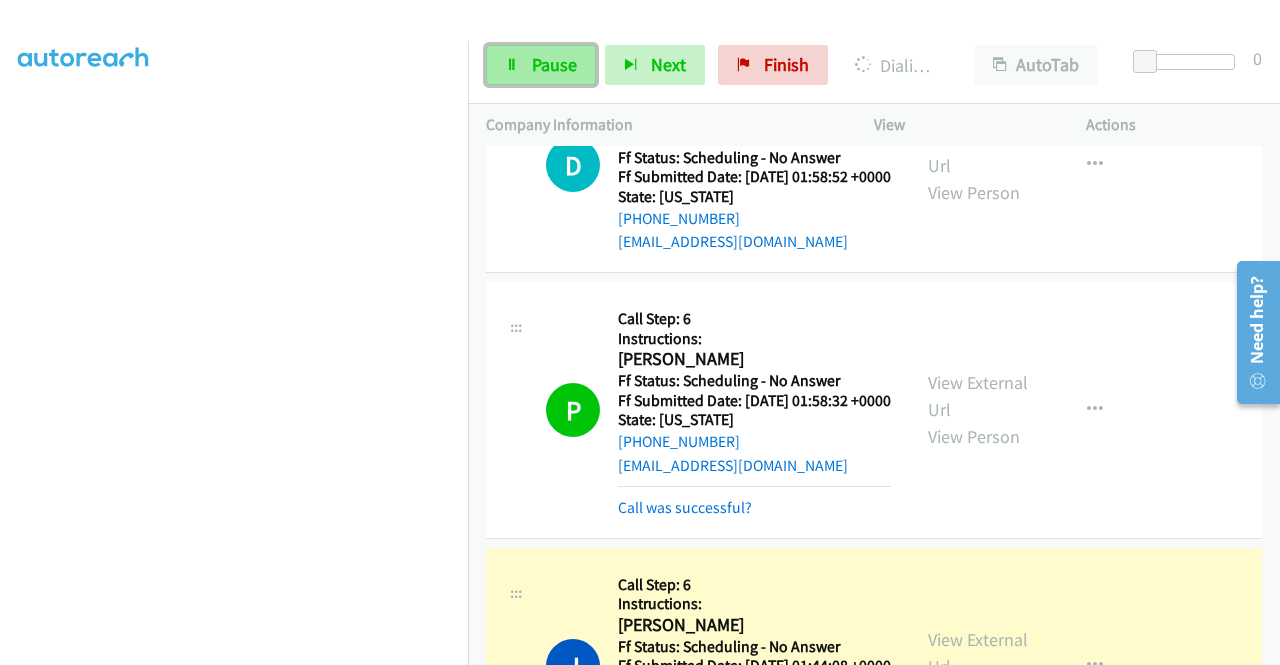 click on "Pause" at bounding box center (554, 64) 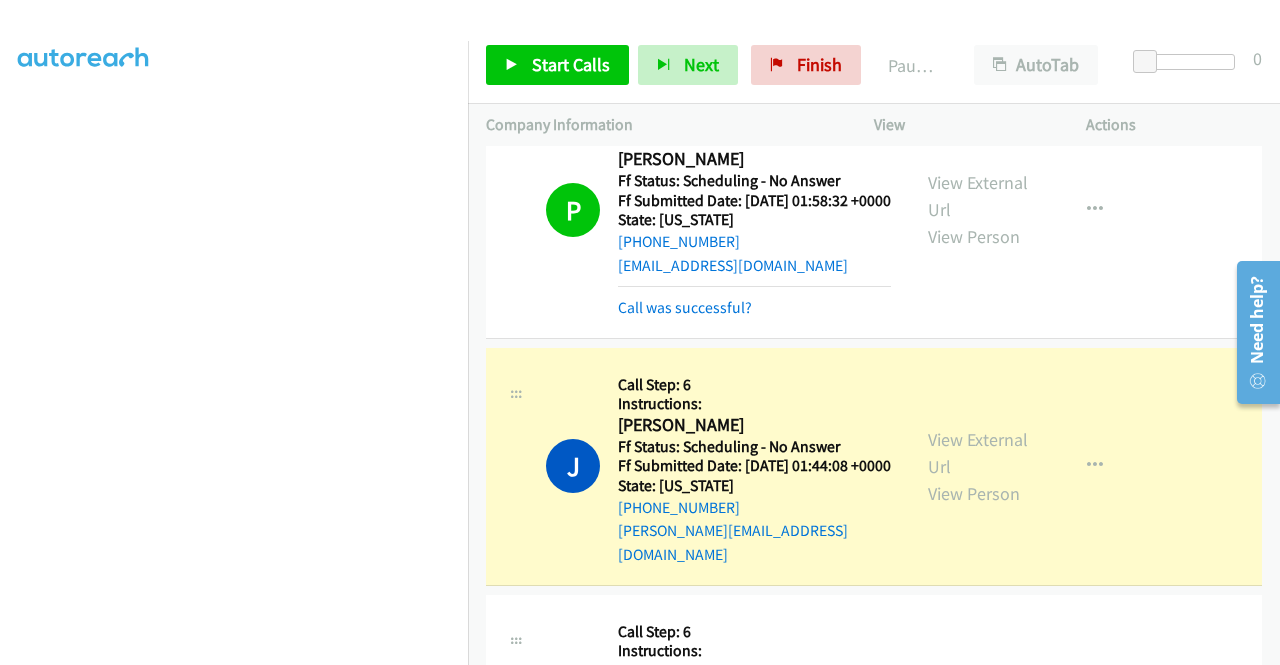 scroll, scrollTop: 4892, scrollLeft: 0, axis: vertical 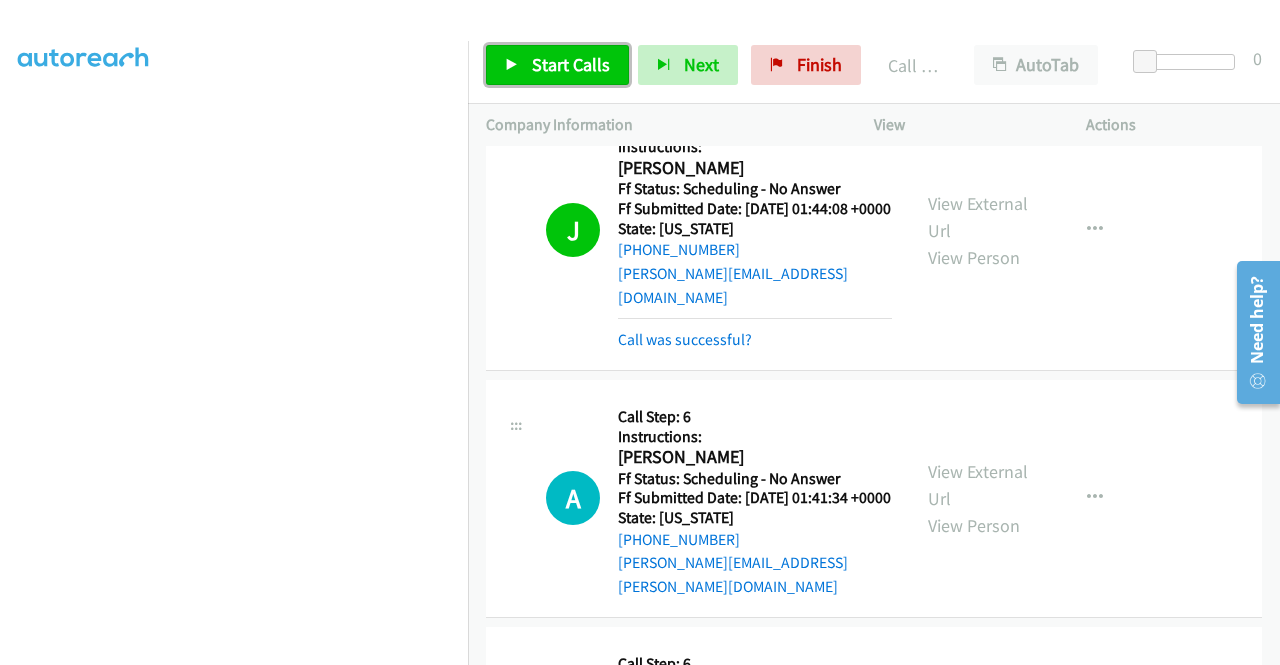 click on "Start Calls" at bounding box center [571, 64] 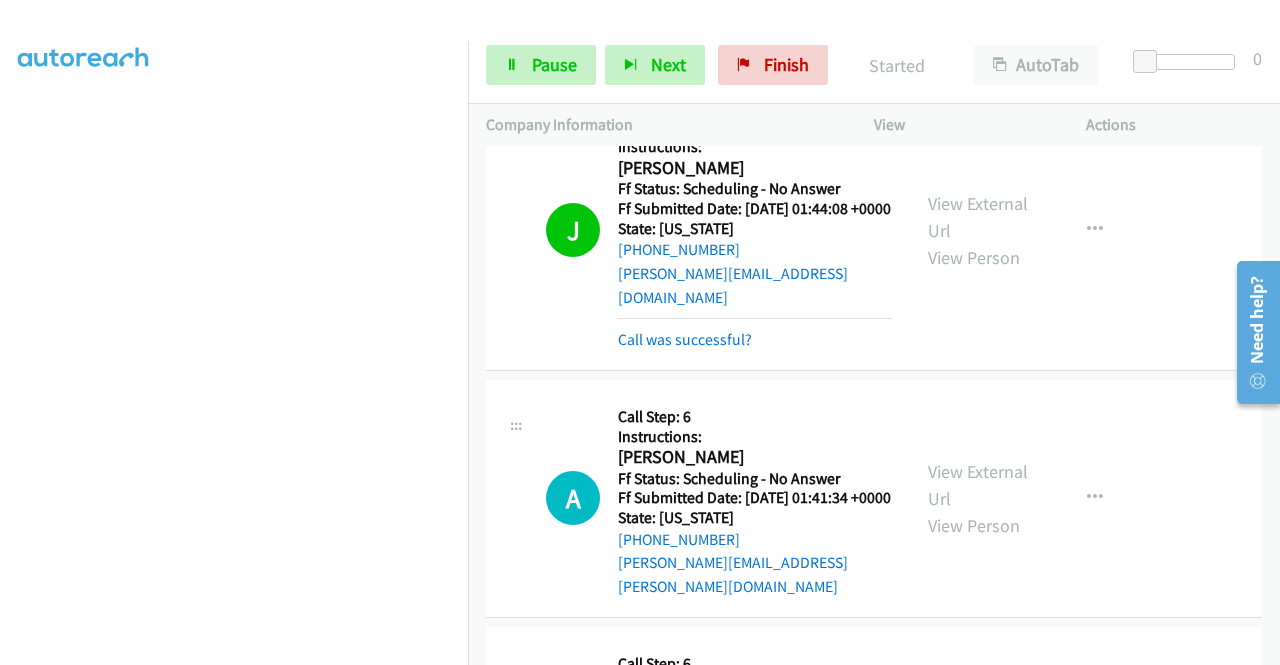 scroll, scrollTop: 5192, scrollLeft: 0, axis: vertical 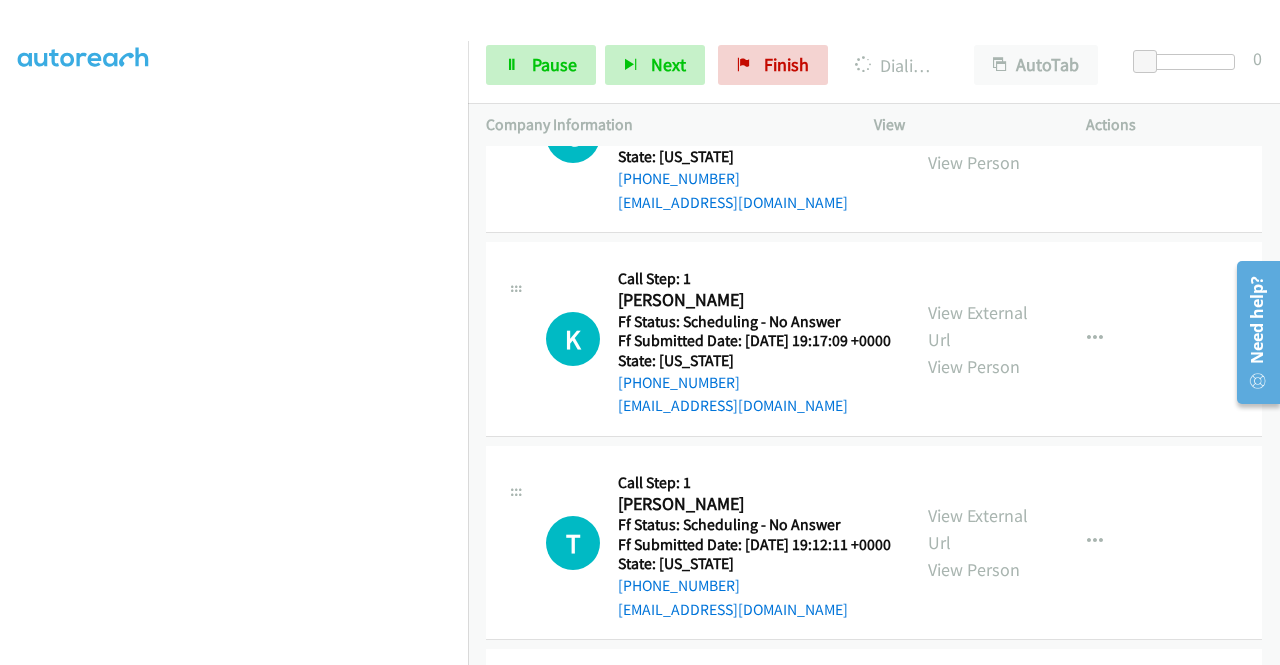 click on "View External Url" at bounding box center (978, 122) 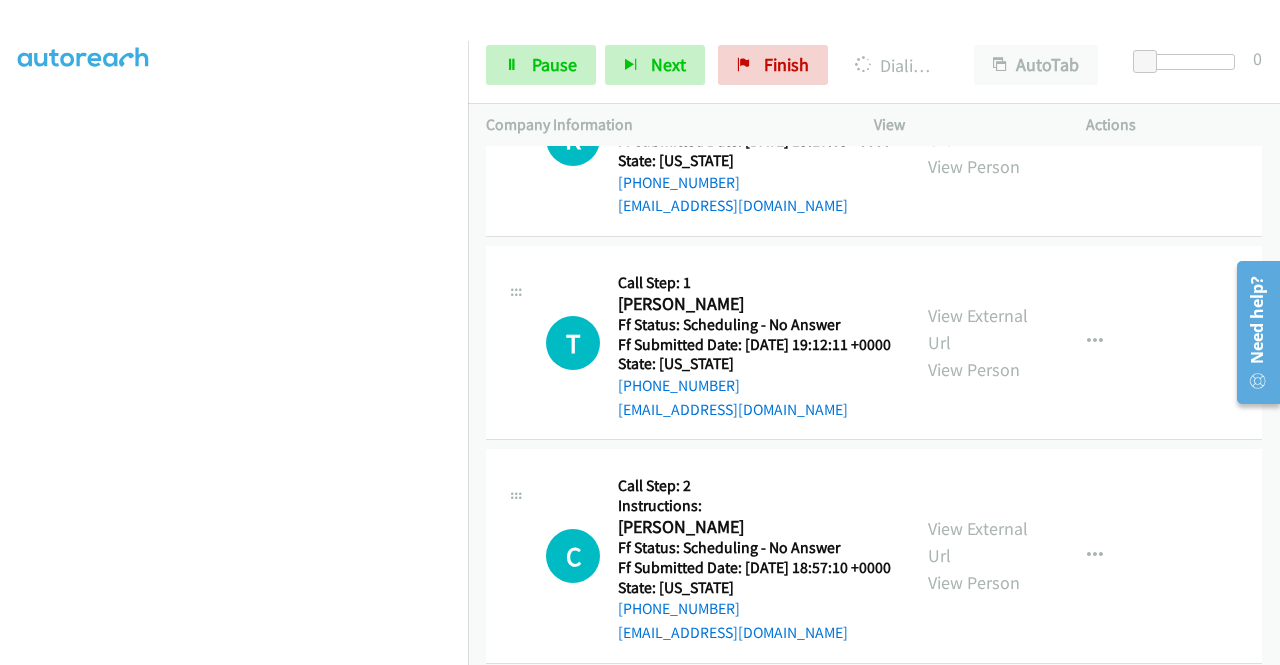 scroll, scrollTop: 6492, scrollLeft: 0, axis: vertical 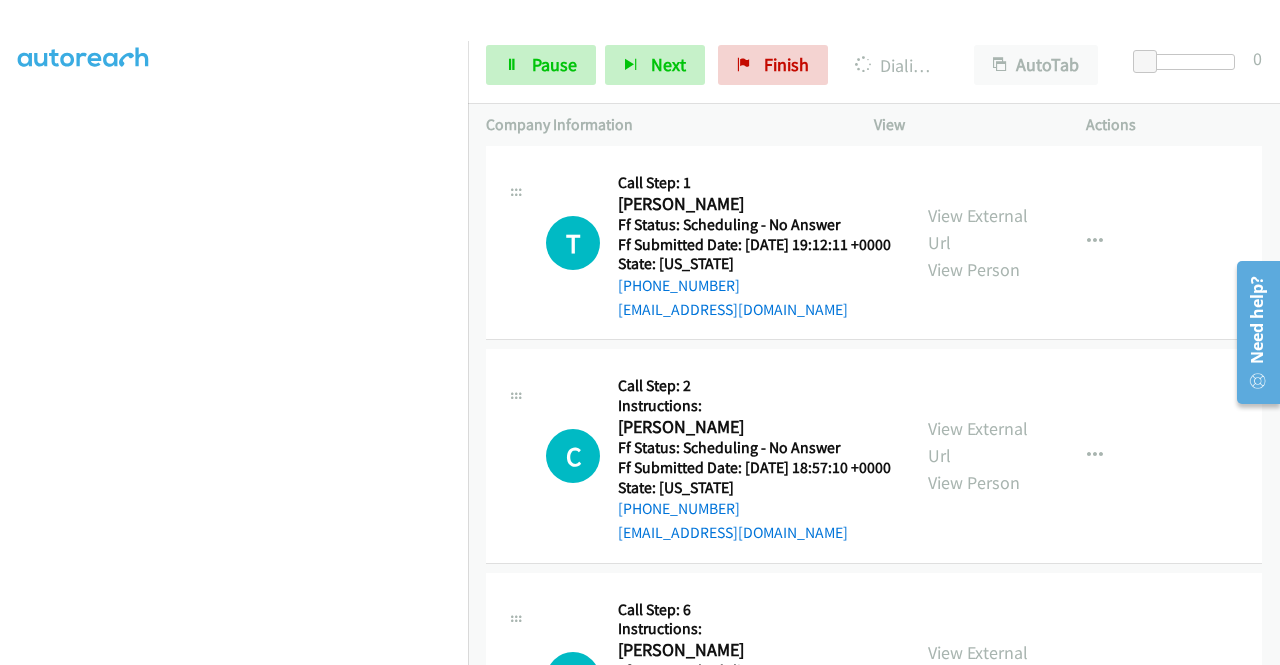click on "View External Url" at bounding box center [978, 26] 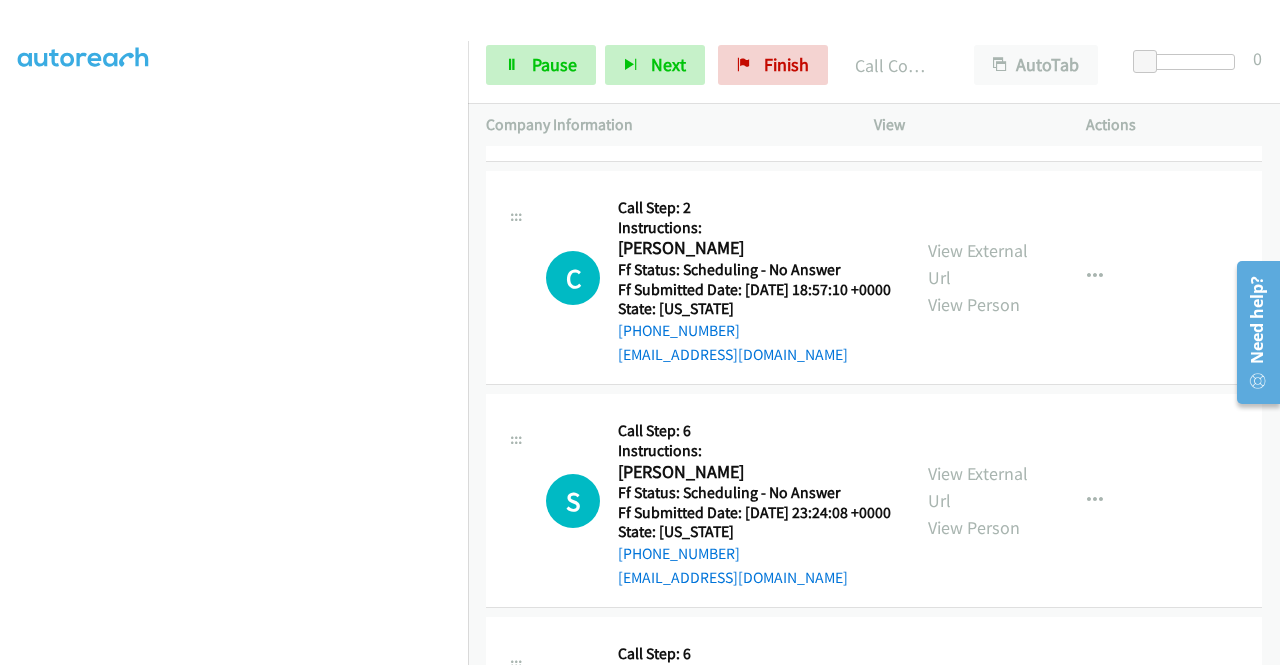 scroll, scrollTop: 6834, scrollLeft: 0, axis: vertical 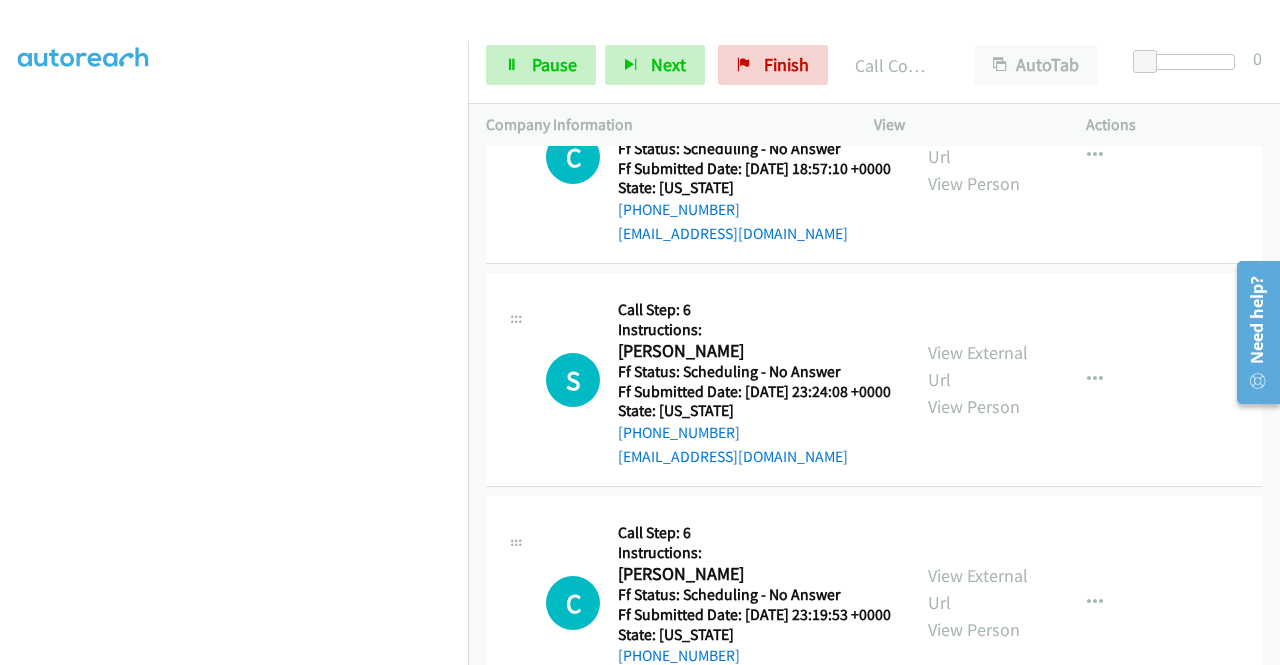 click on "View External Url" at bounding box center [978, -70] 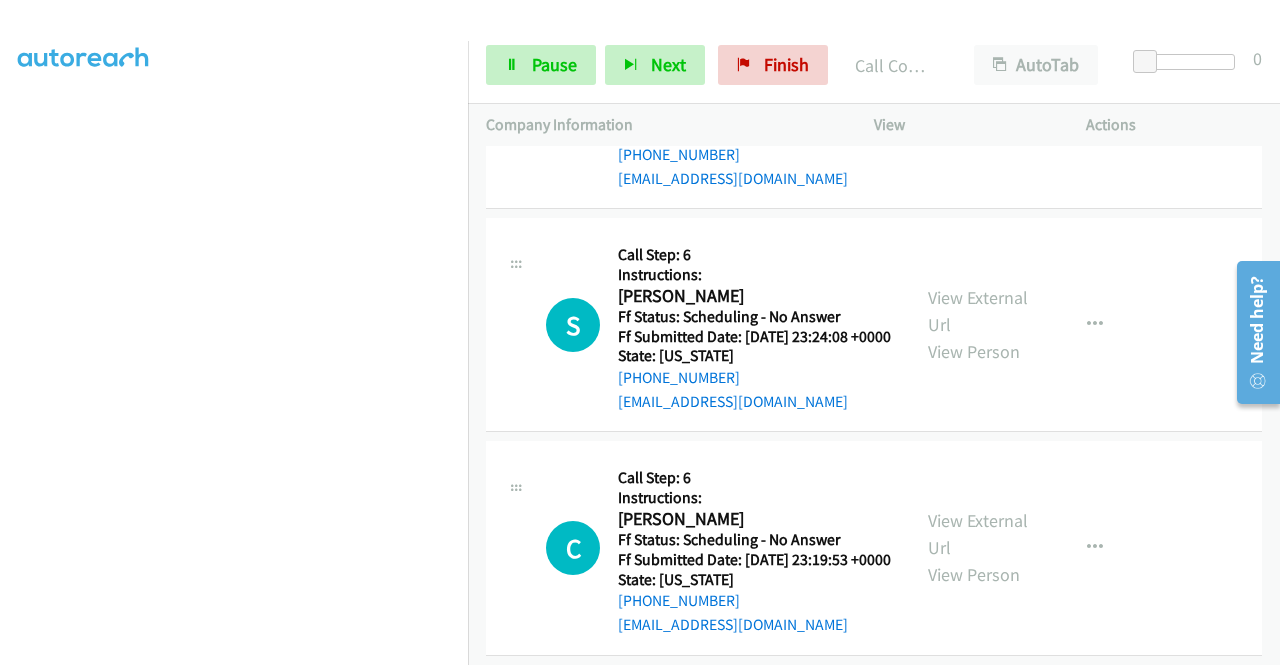 scroll, scrollTop: 6934, scrollLeft: 0, axis: vertical 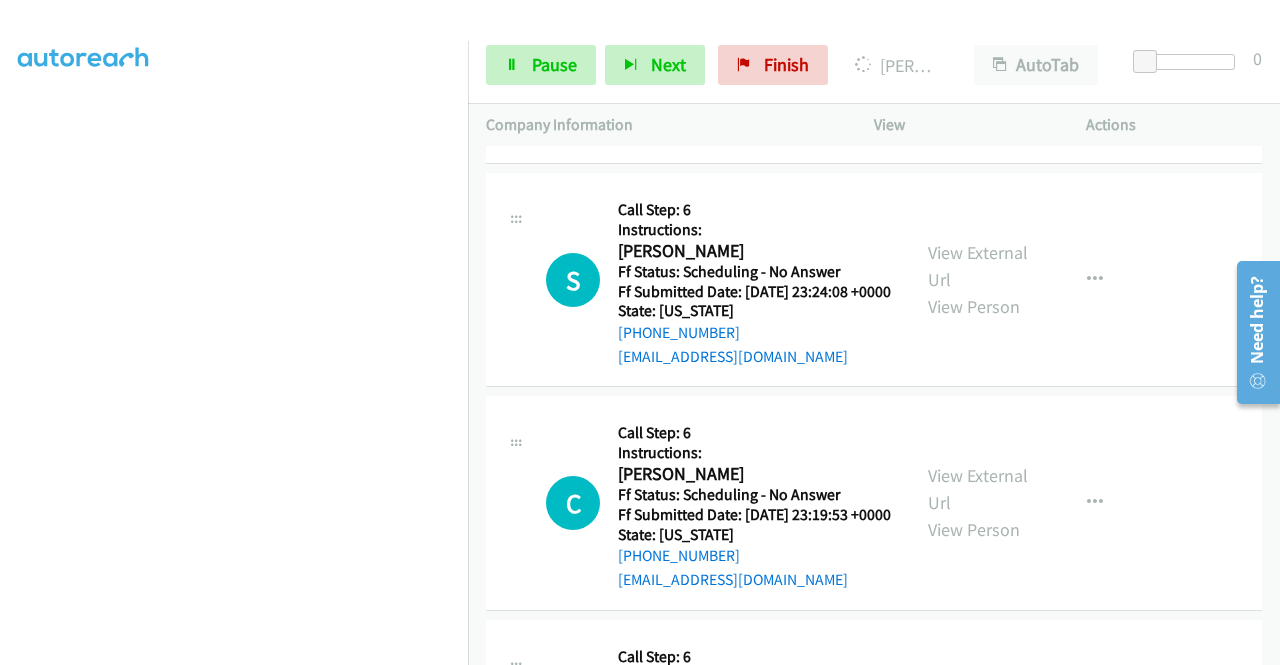 click on "View External Url" at bounding box center [978, 43] 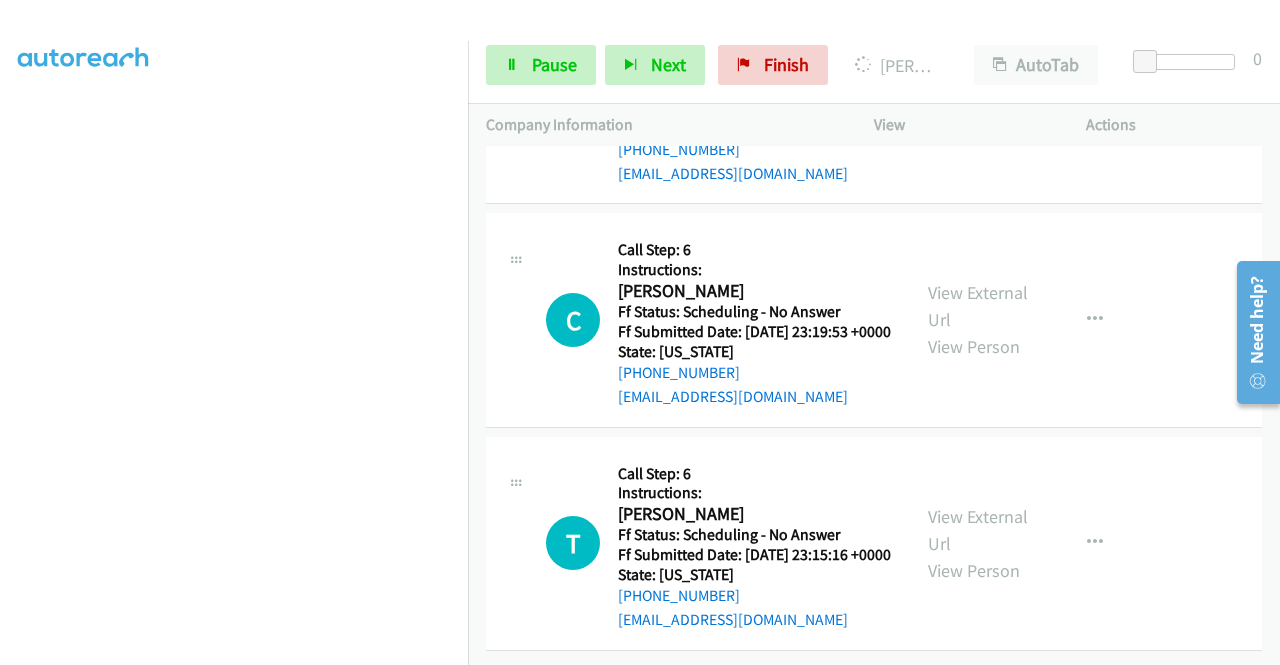 click on "View External Url" at bounding box center (978, 83) 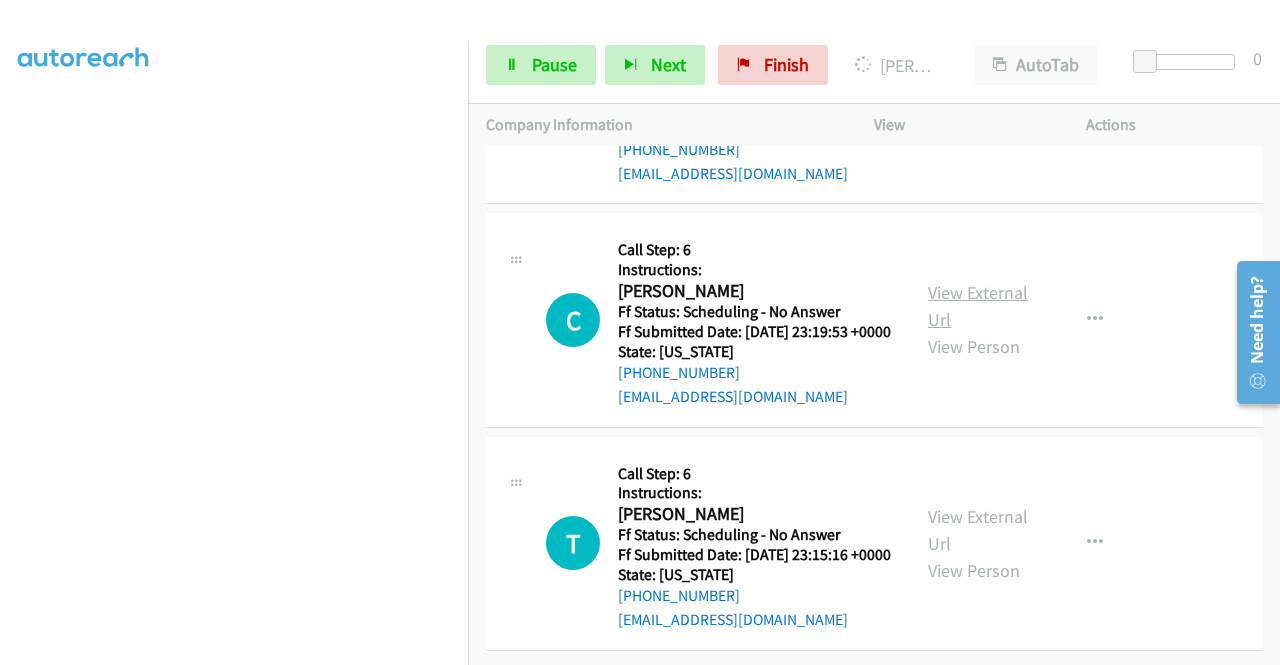 click on "View External Url" at bounding box center [978, 306] 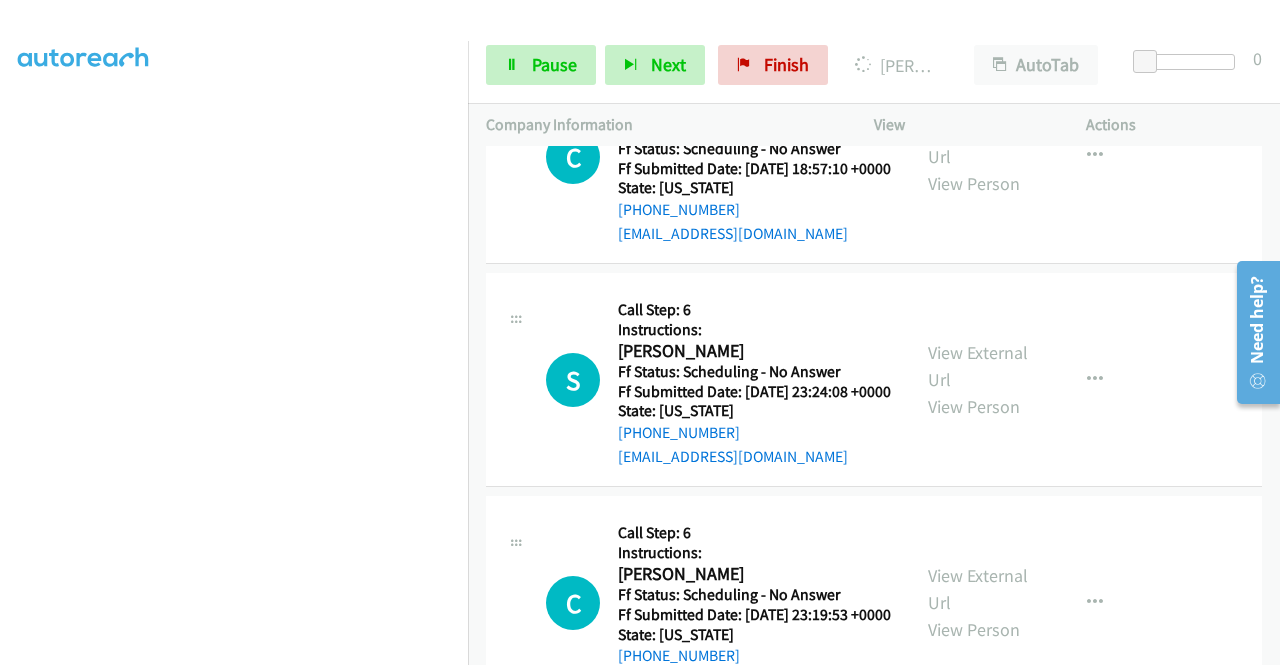 scroll, scrollTop: 6734, scrollLeft: 0, axis: vertical 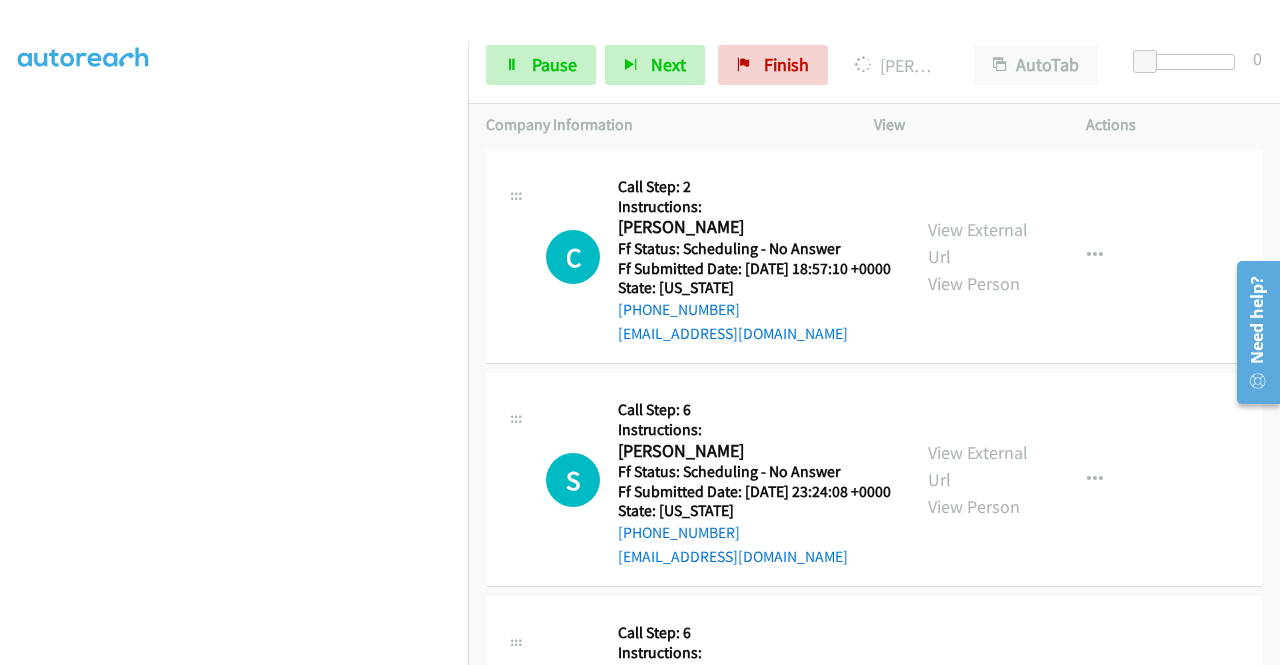 click on "C
Callback Scheduled
Call Step: 2
Instructions:
[PERSON_NAME]
America/[GEOGRAPHIC_DATA]
Ff Status: Scheduling - No Answer
Ff Submitted Date: [DATE] 18:57:10 +0000
State: [US_STATE]
[PHONE_NUMBER]
[EMAIL_ADDRESS][DOMAIN_NAME]
Call was successful?
View External Url
View Person
View External Url
Email
Schedule/Manage Callback
Skip Call
Add to do not call list" at bounding box center [874, 256] 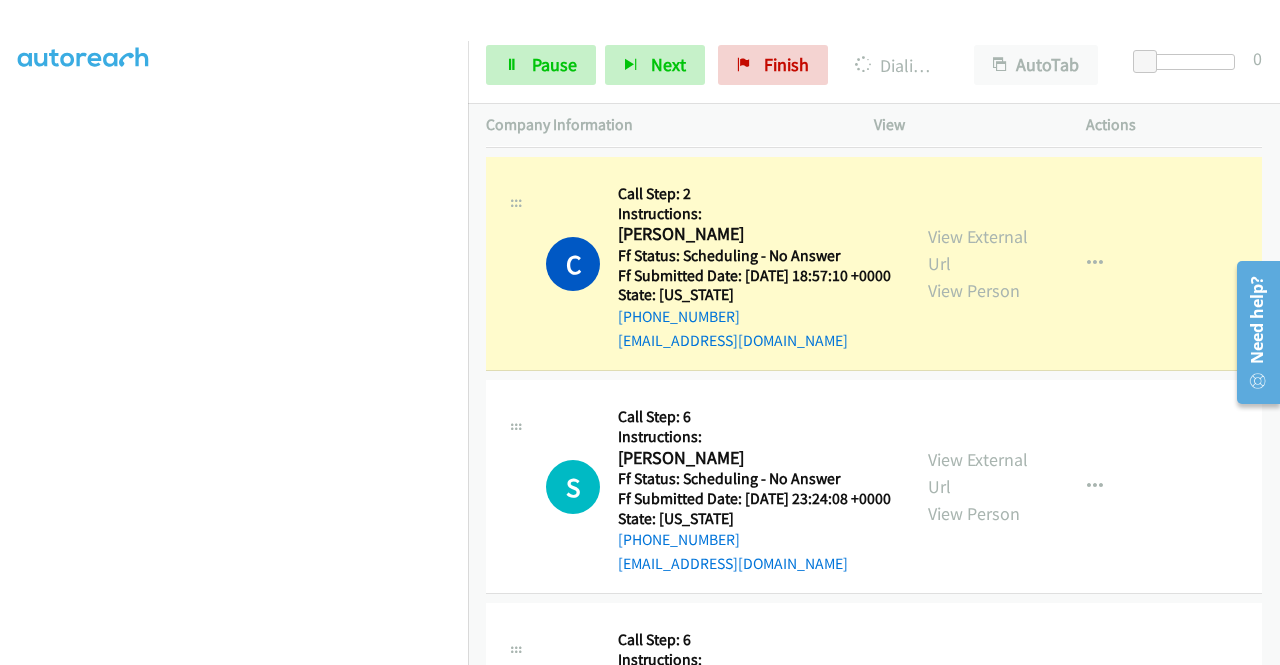 scroll, scrollTop: 7034, scrollLeft: 0, axis: vertical 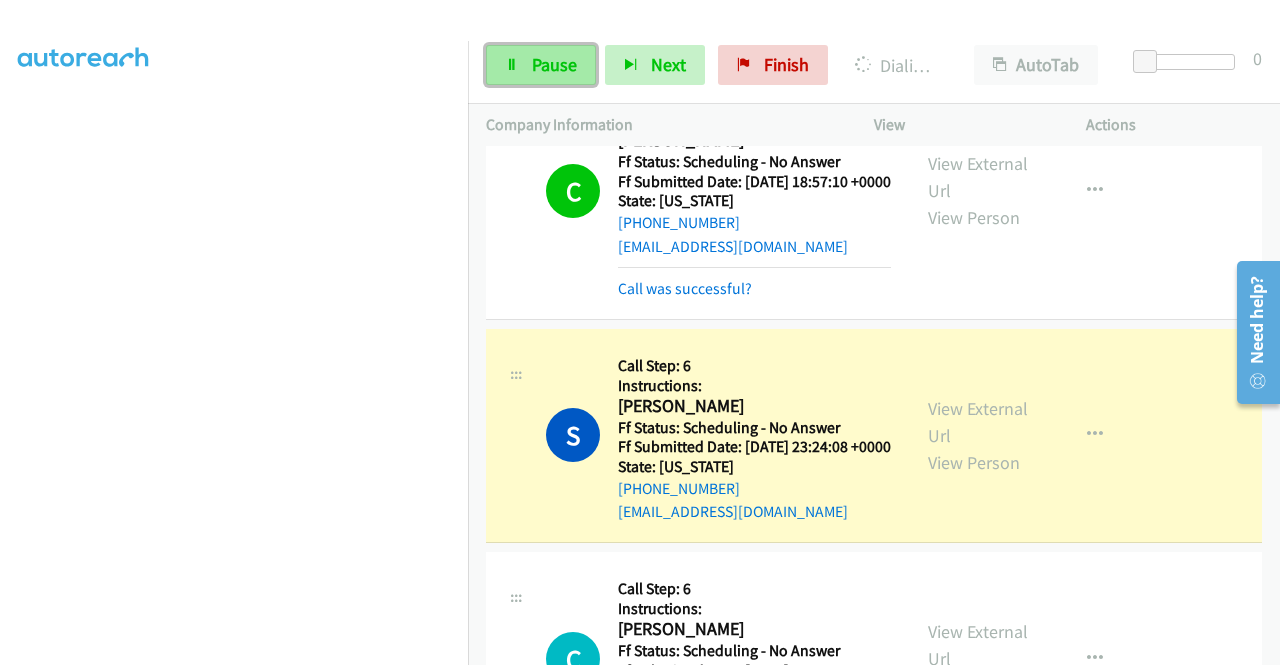 click on "Pause" at bounding box center (541, 65) 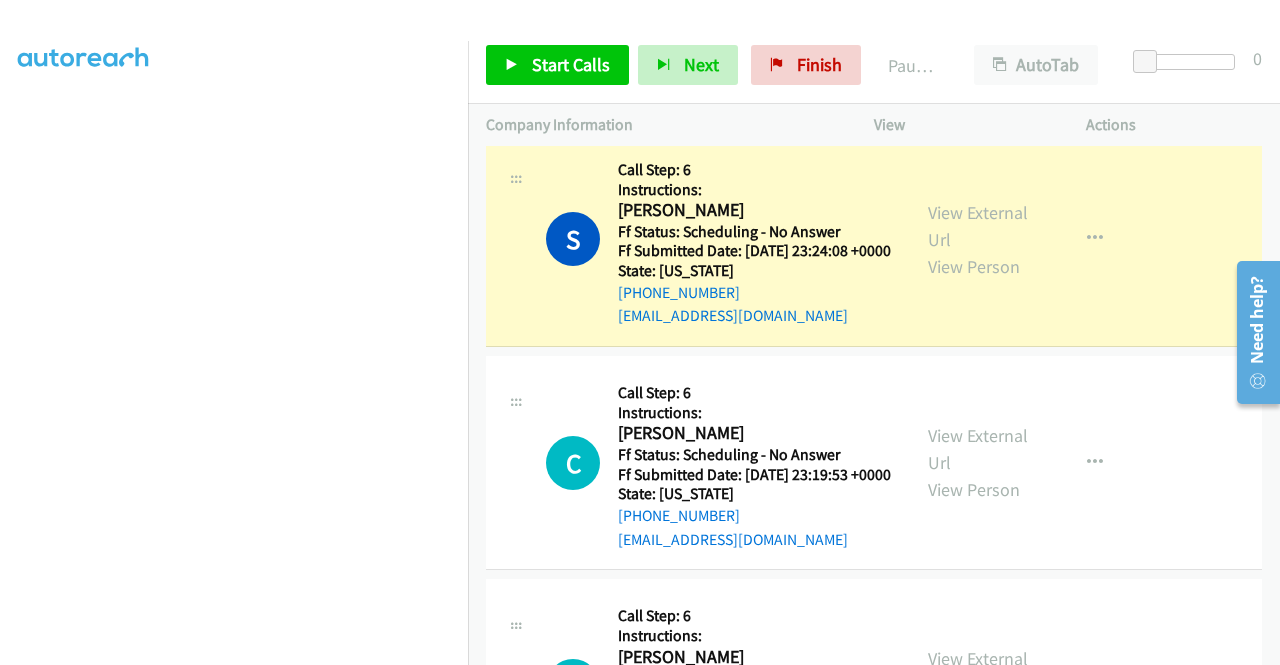 scroll, scrollTop: 7234, scrollLeft: 0, axis: vertical 